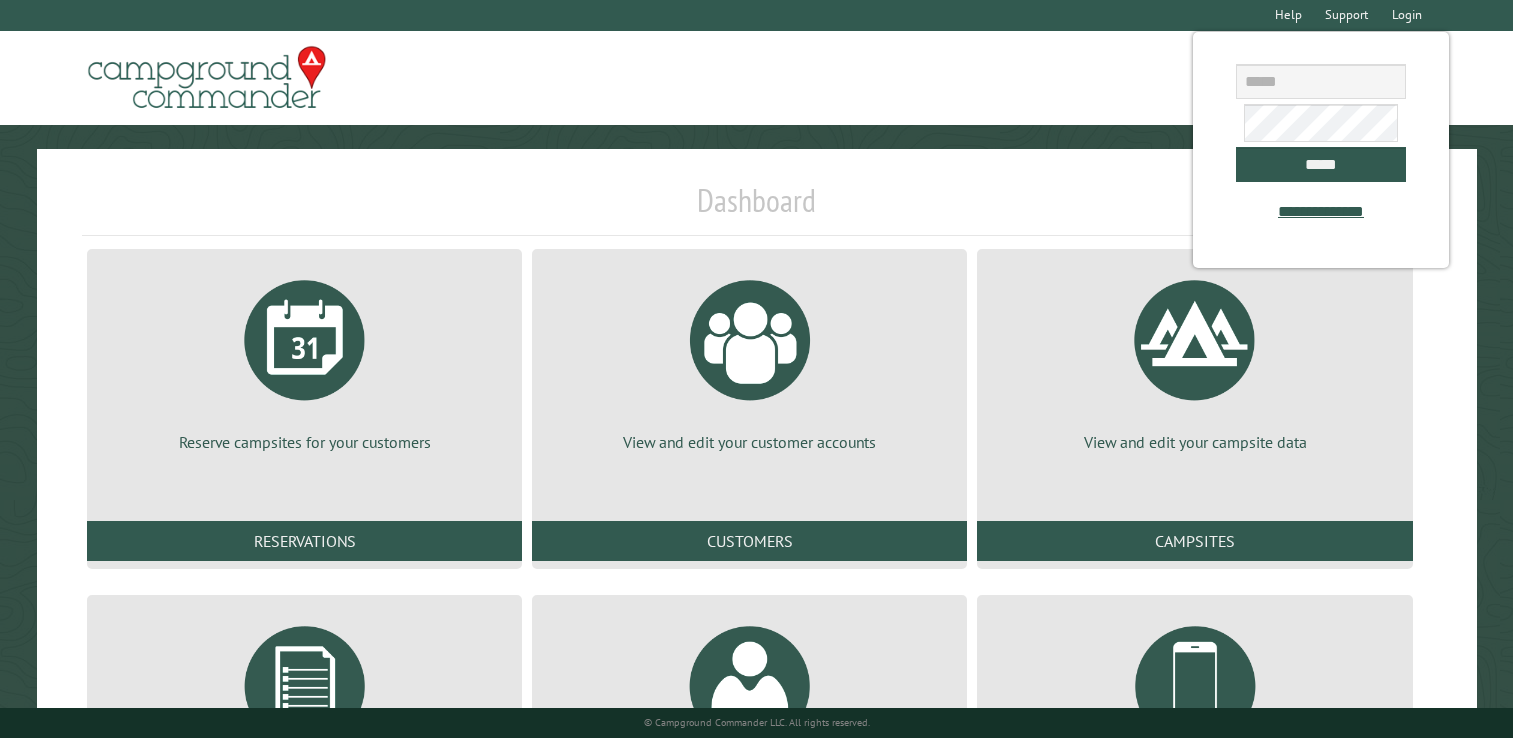 scroll, scrollTop: 0, scrollLeft: 0, axis: both 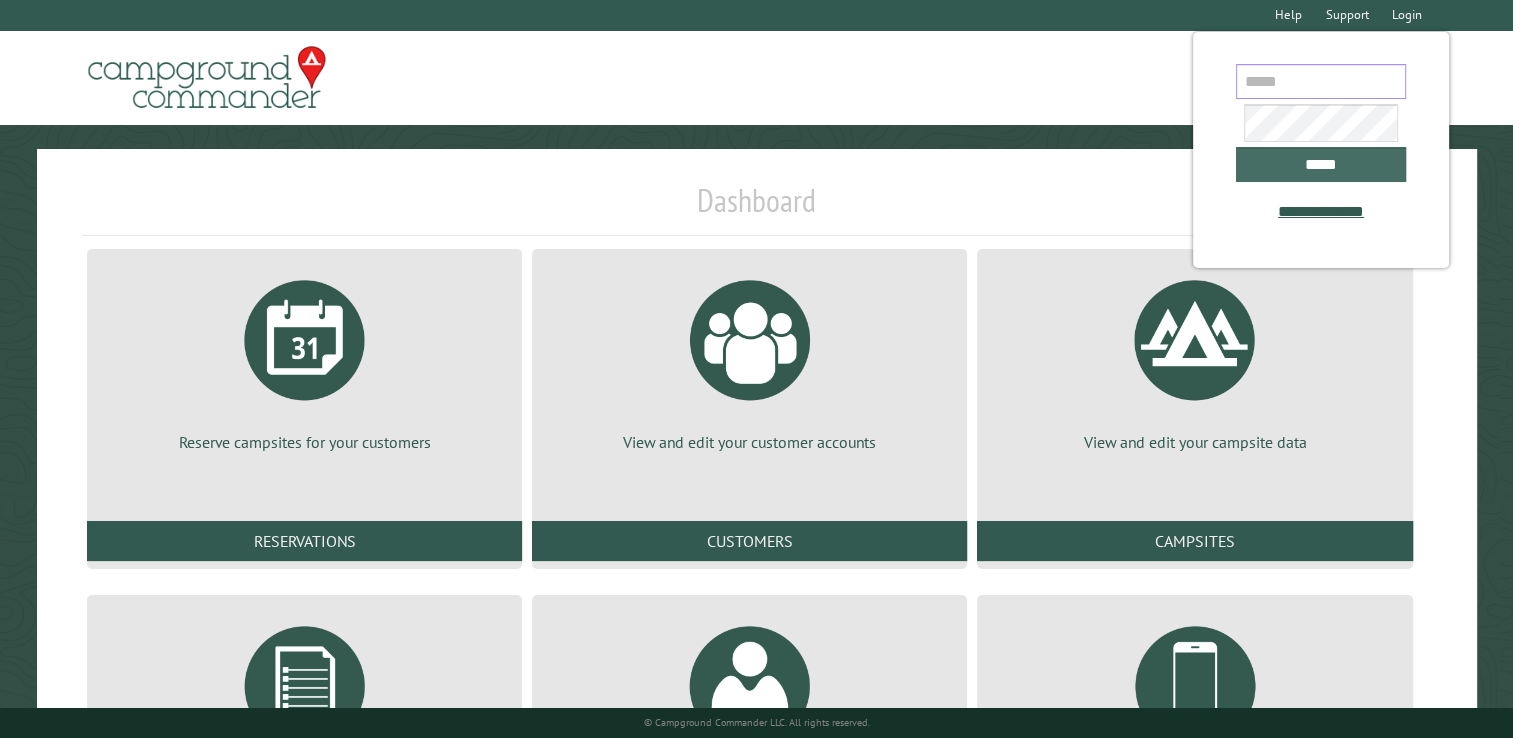 type on "**********" 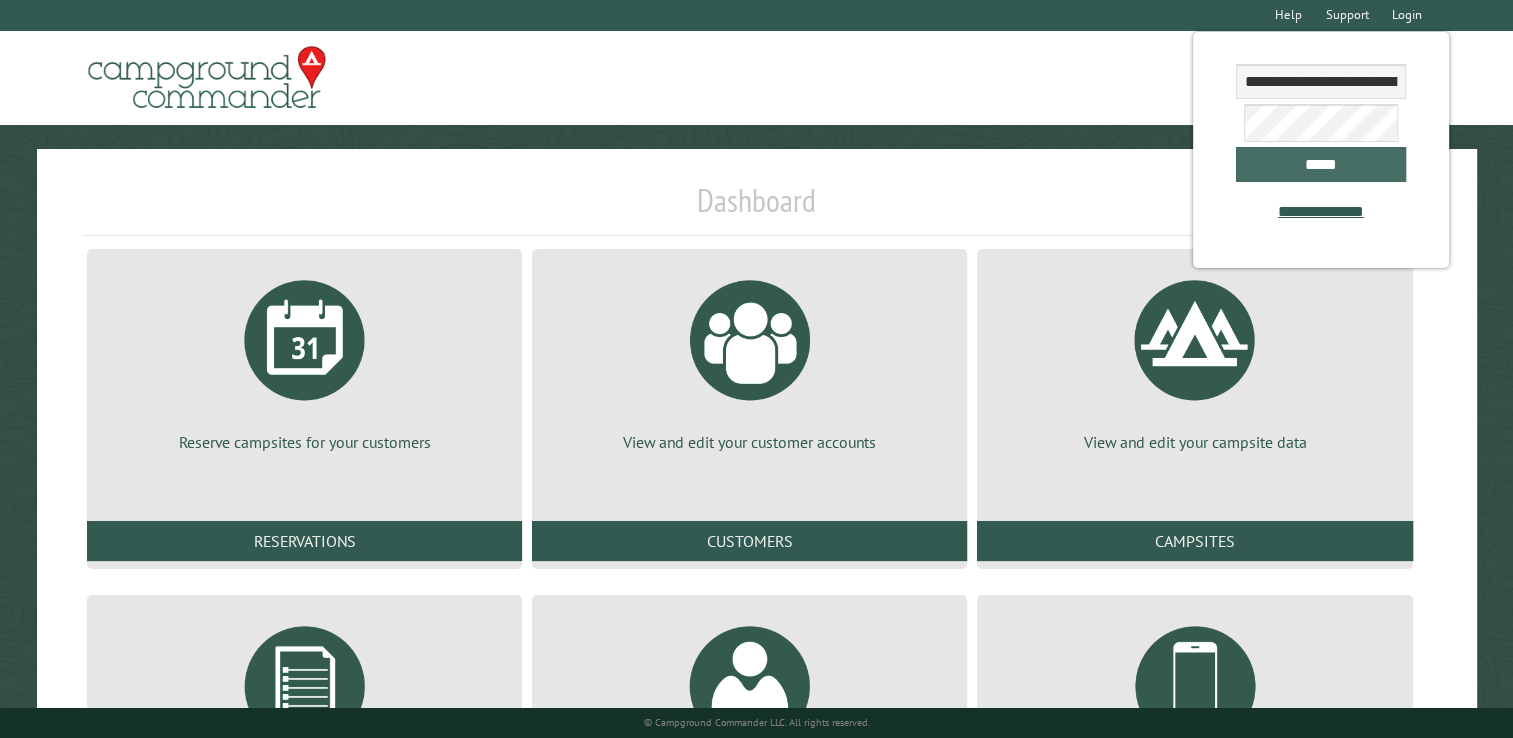 click on "*****" at bounding box center (1321, 164) 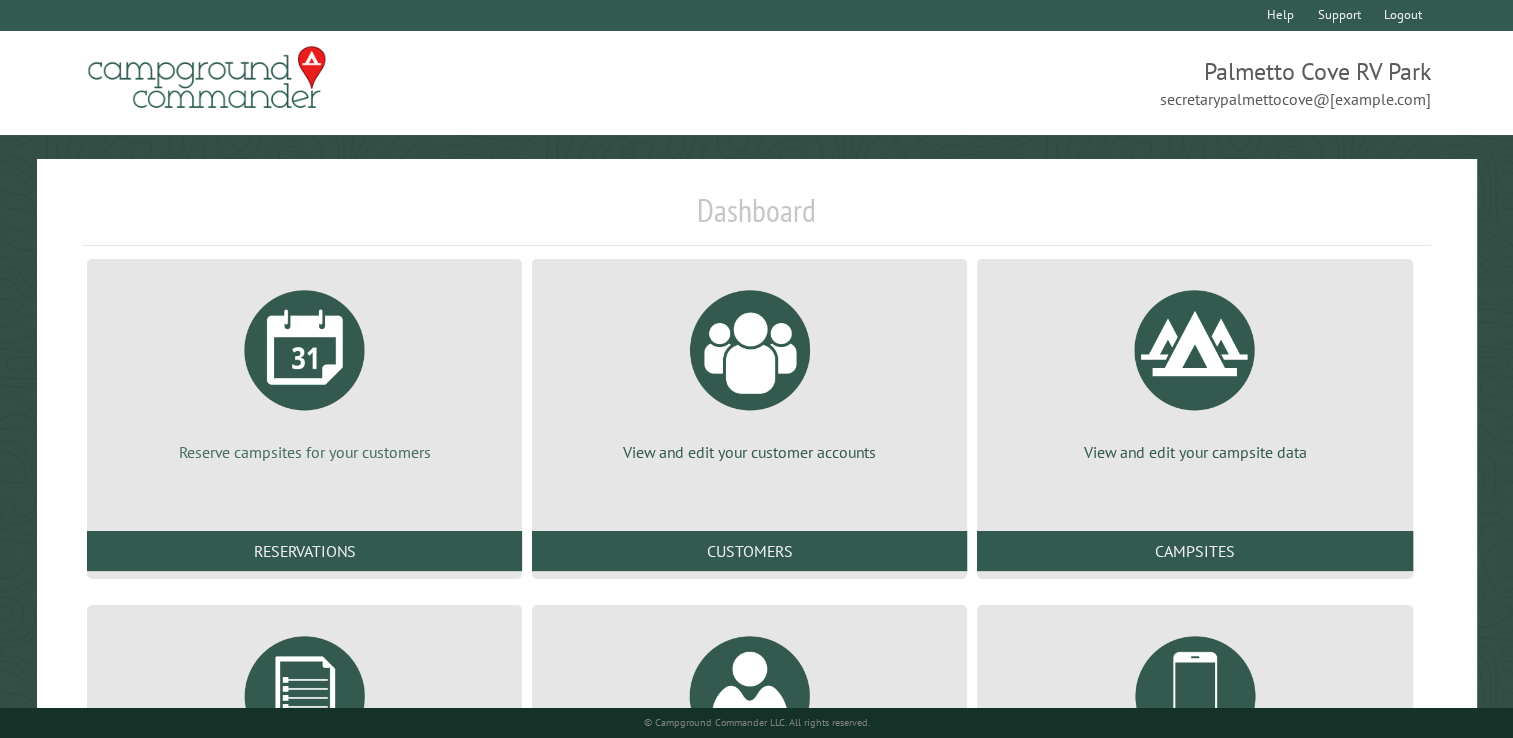 click at bounding box center [305, 350] 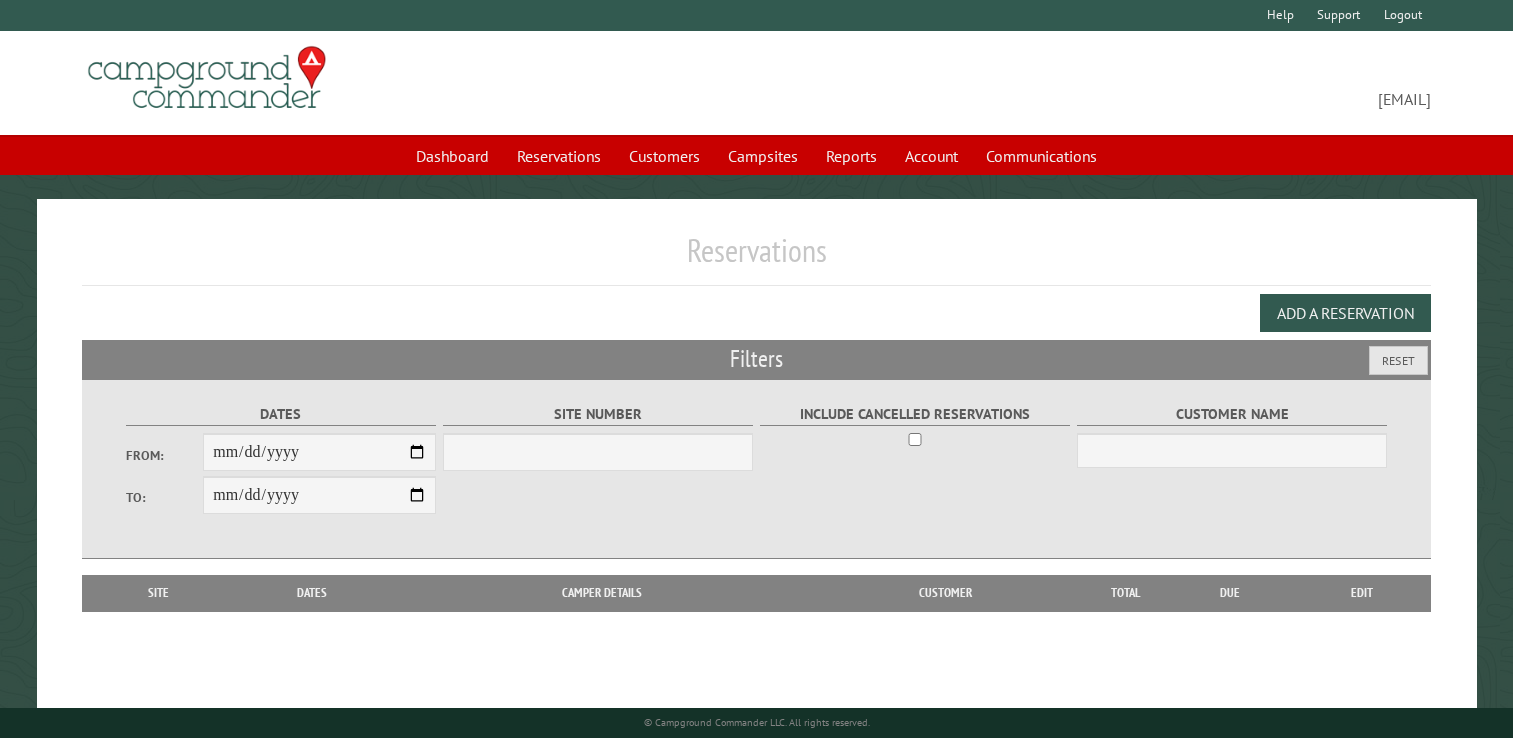 scroll, scrollTop: 0, scrollLeft: 0, axis: both 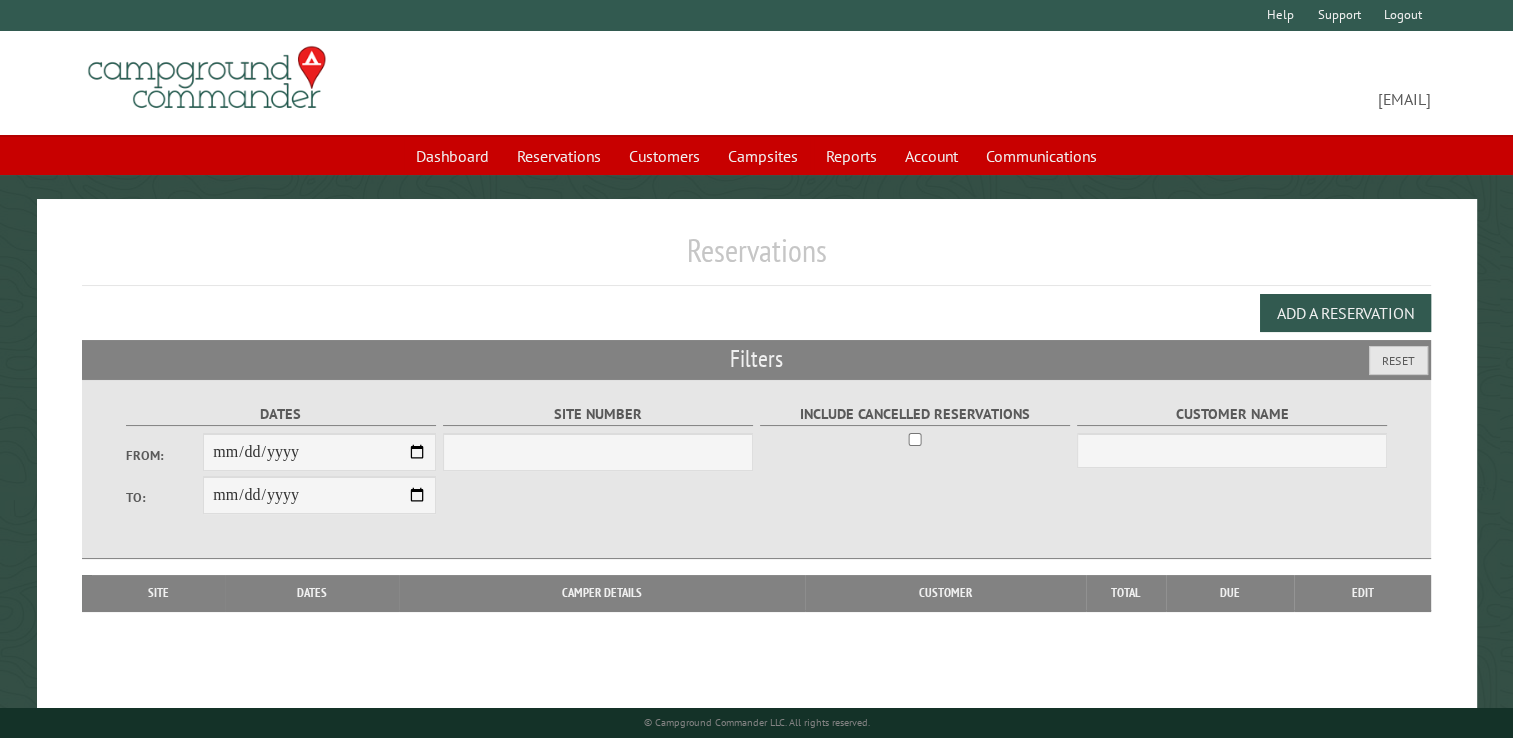 select on "***" 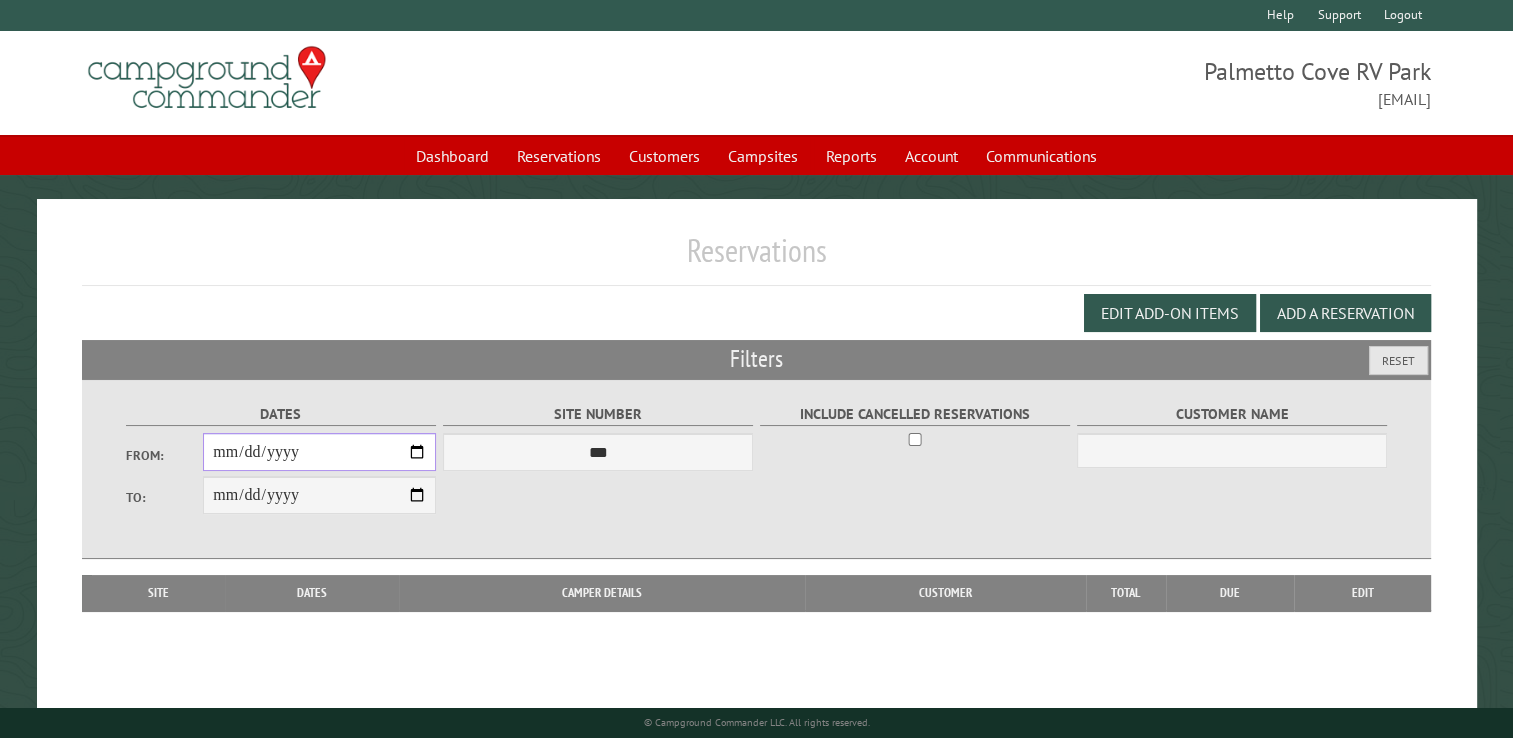 click on "From:" at bounding box center (319, 452) 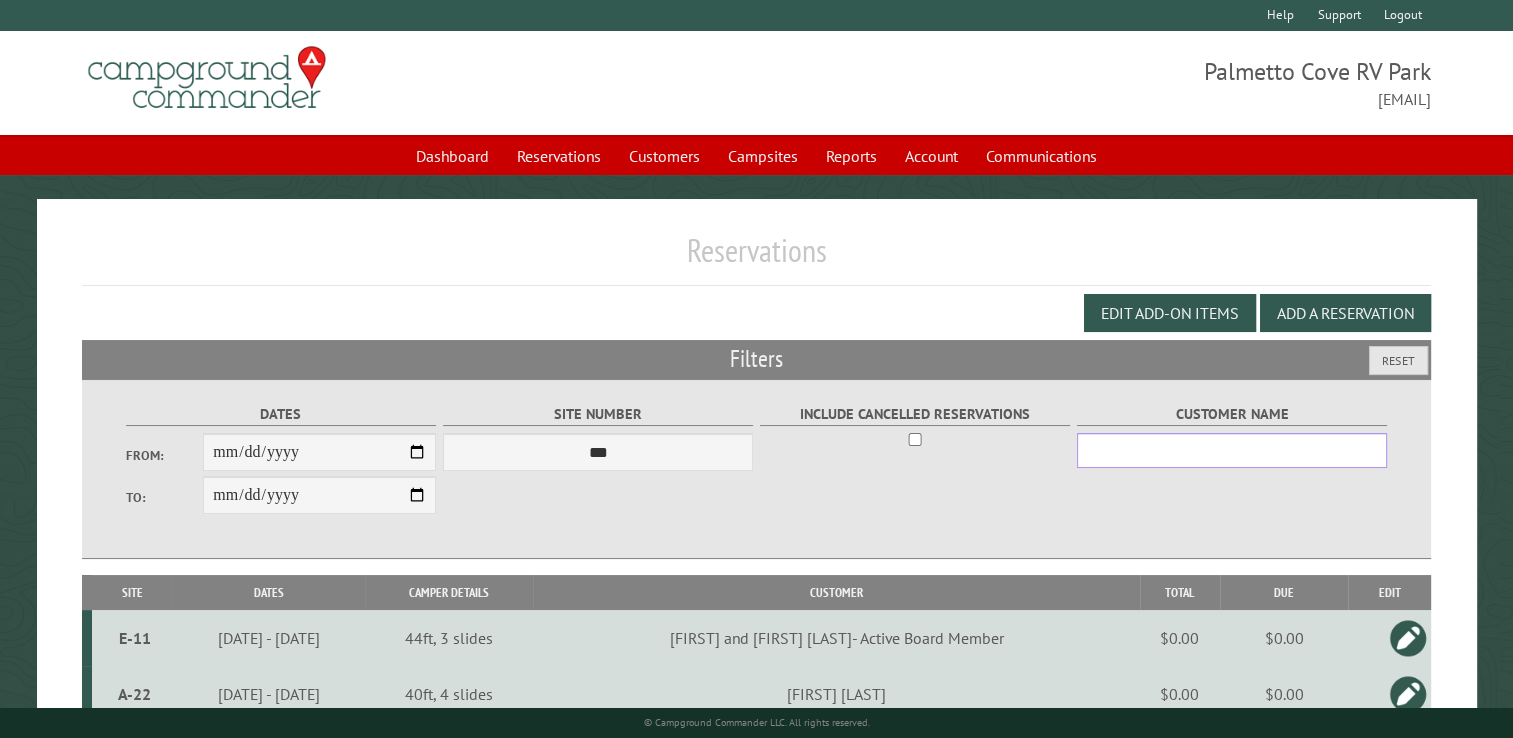 click on "Customer Name" at bounding box center [1232, 450] 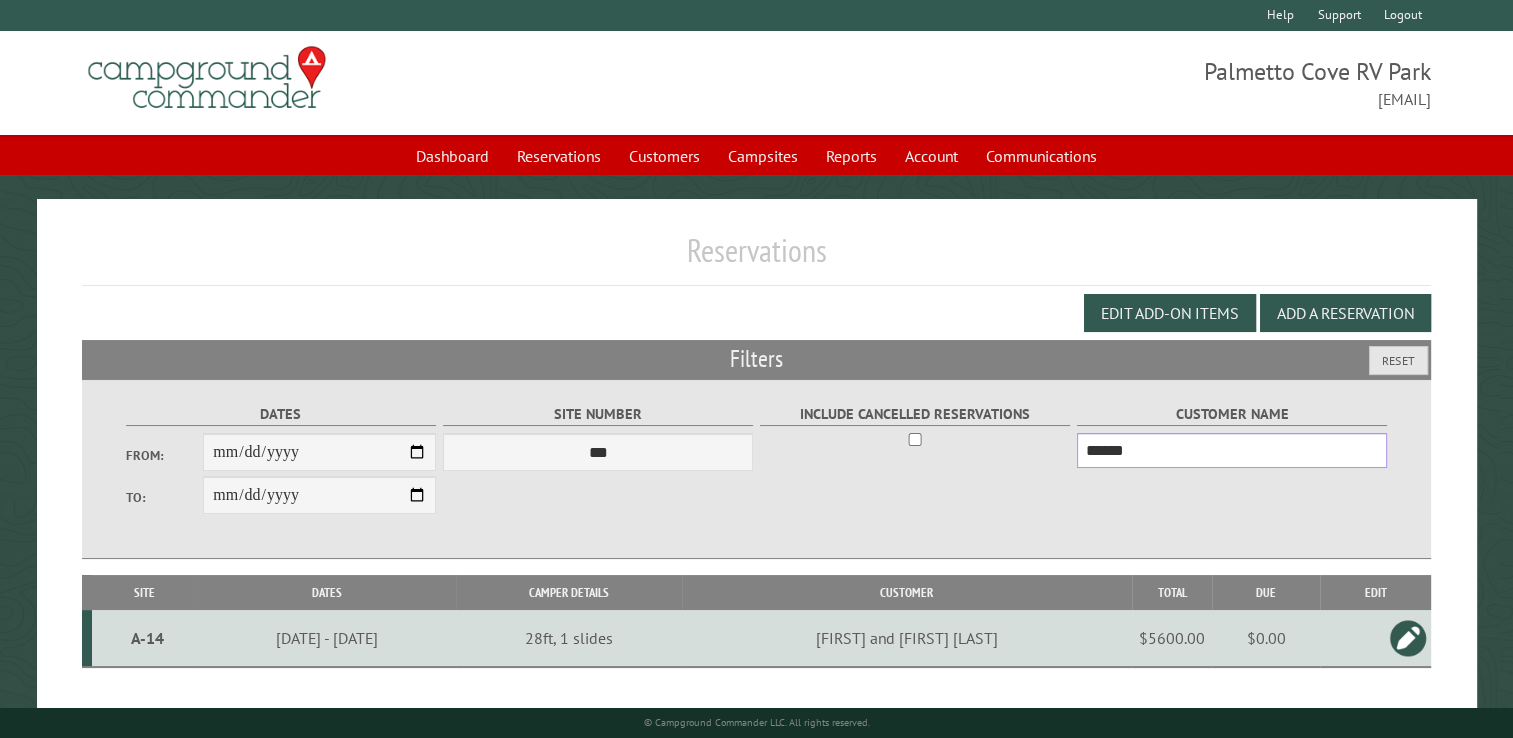 type on "******" 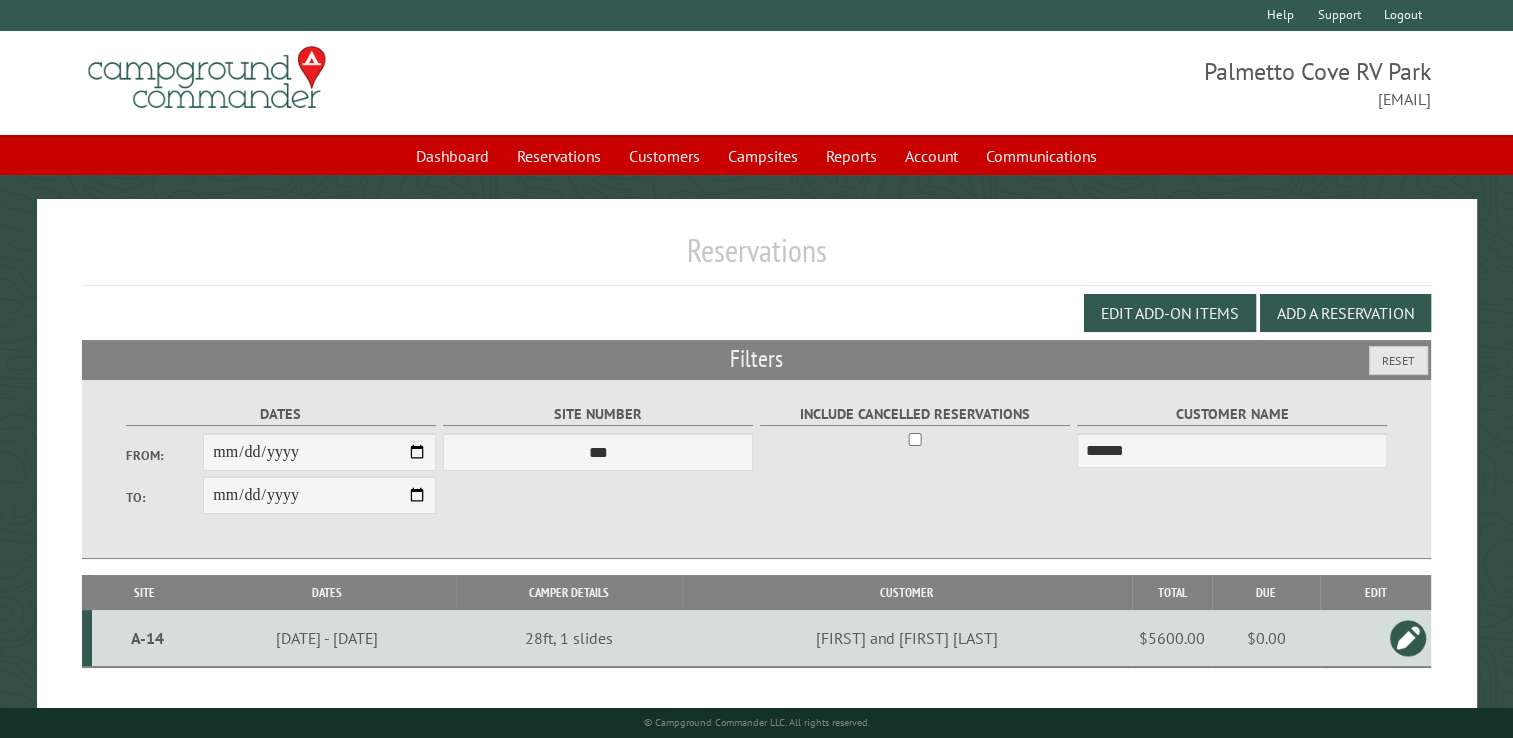 click on "**********" at bounding box center [756, 469] 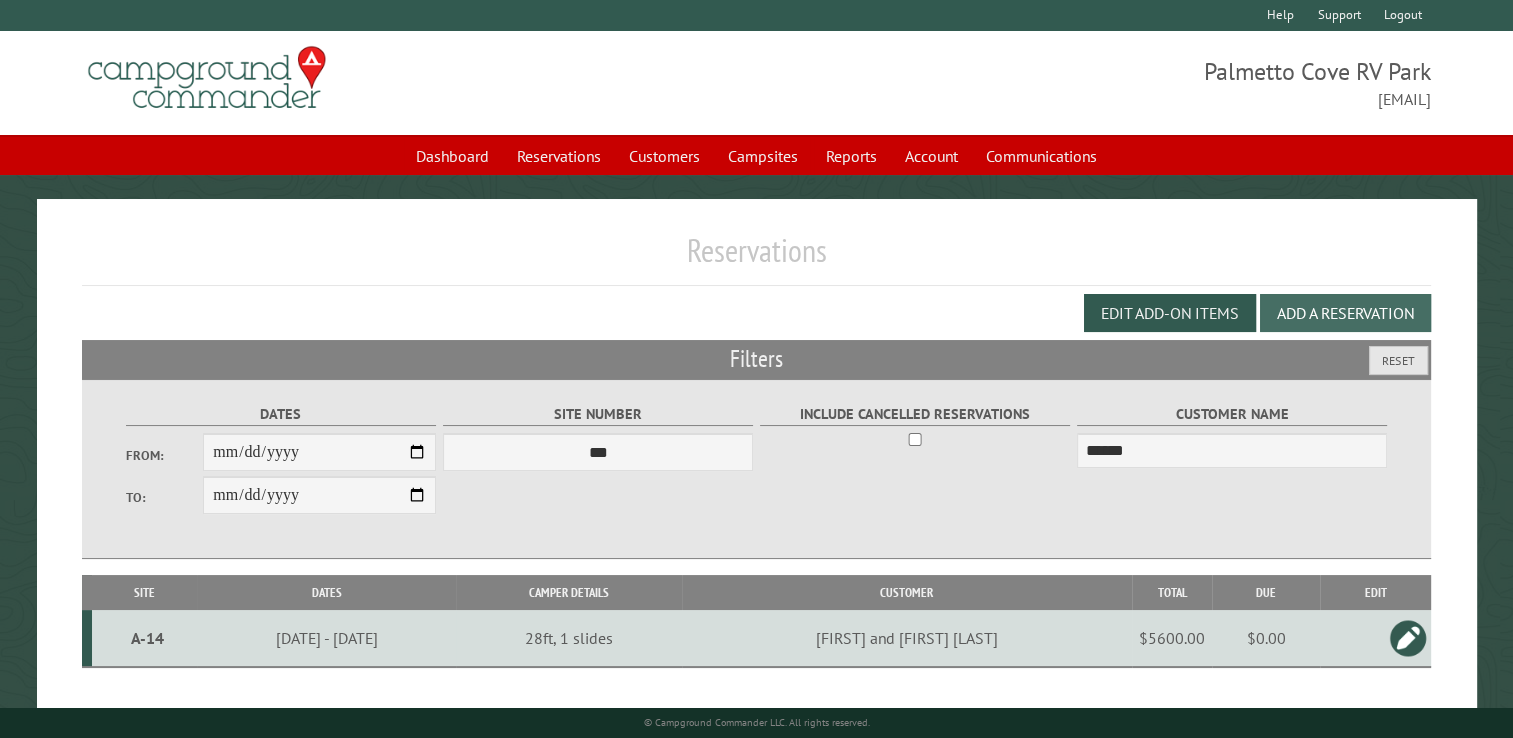 click on "Add a Reservation" at bounding box center [1345, 313] 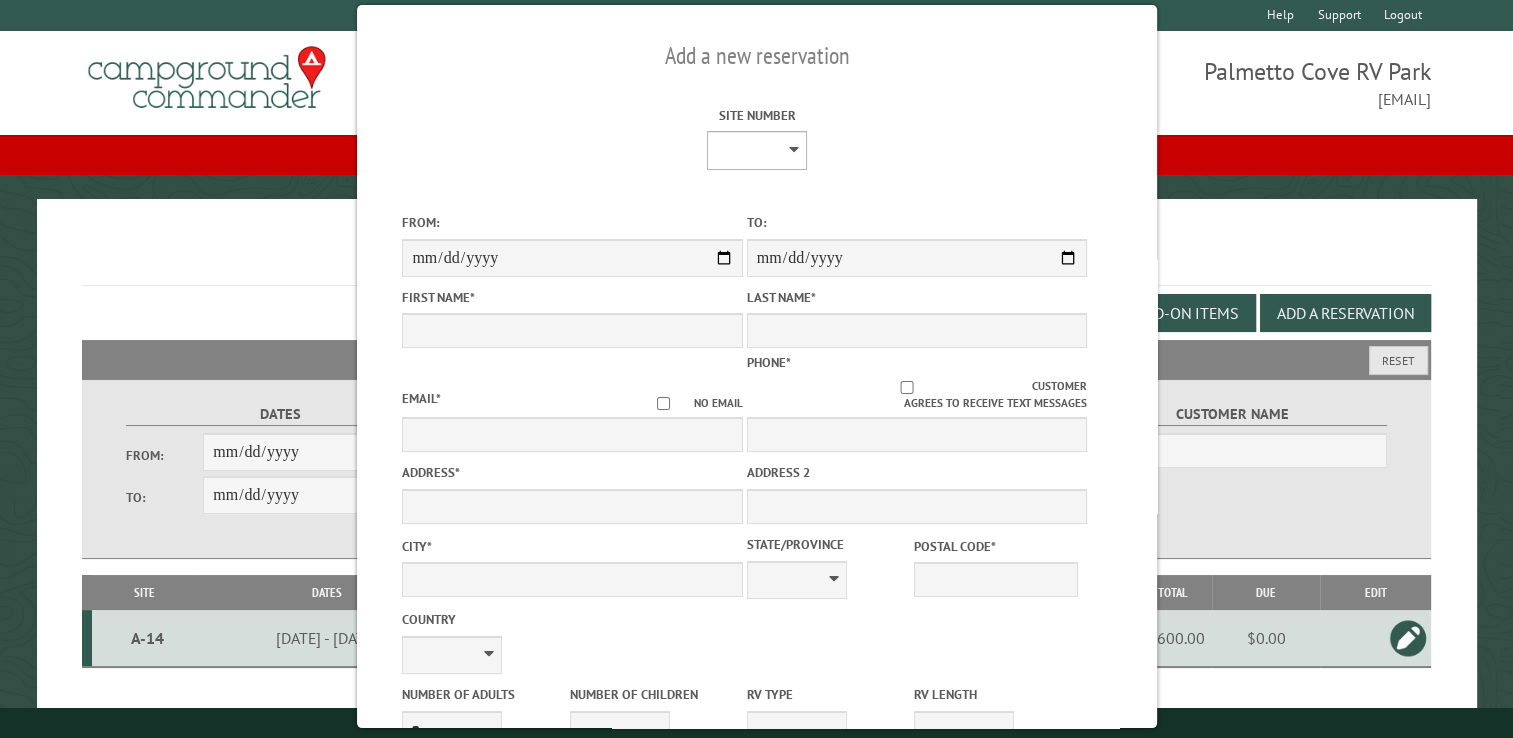 click on "**** **** **** **** **** **** **** **** **** **** **** **** **** **** **** **** **** **** **** **** **** **** **** **** **** **** **** **** **** **** **** **** **** **** **** **** **** **** **** **** **** **** **** **** **** **** **** **** **** **** **** **** **** **** **** **** **** **** **** **** **** **** **** **** **** **** **** **** **** **** **** **** **** **** **** **** **** **** **** **** **** **** **** **** **** **** **** **** **** **** **** **** **** **** **** **** **** **** **** **** **** **** **** **** **** **** **** **** **** **** **** **** **** **** **** **** **** **** **** **** **** **** **** **** **** **** **** **** **** **** **** **** **** **** **** **** **** **** **** **** **** **** **** **** **** ****" at bounding box center [757, 150] 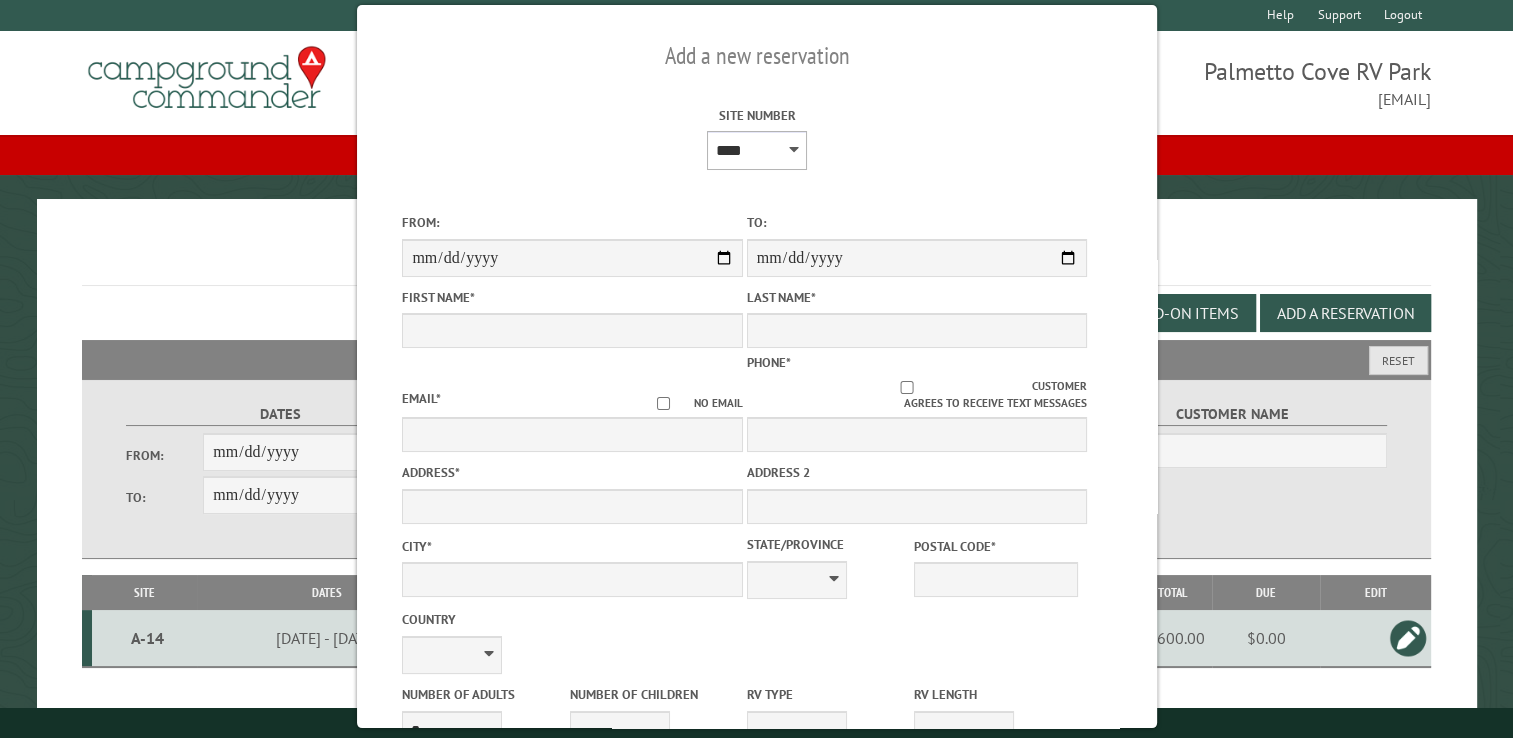 click on "**** **** **** **** **** **** **** **** **** **** **** **** **** **** **** **** **** **** **** **** **** **** **** **** **** **** **** **** **** **** **** **** **** **** **** **** **** **** **** **** **** **** **** **** **** **** **** **** **** **** **** **** **** **** **** **** **** **** **** **** **** **** **** **** **** **** **** **** **** **** **** **** **** **** **** **** **** **** **** **** **** **** **** **** **** **** **** **** **** **** **** **** **** **** **** **** **** **** **** **** **** **** **** **** **** **** **** **** **** **** **** **** **** **** **** **** **** **** **** **** **** **** **** **** **** **** **** **** **** **** **** **** **** **** **** **** **** **** **** **** **** **** **** **** **** ****" at bounding box center [757, 150] 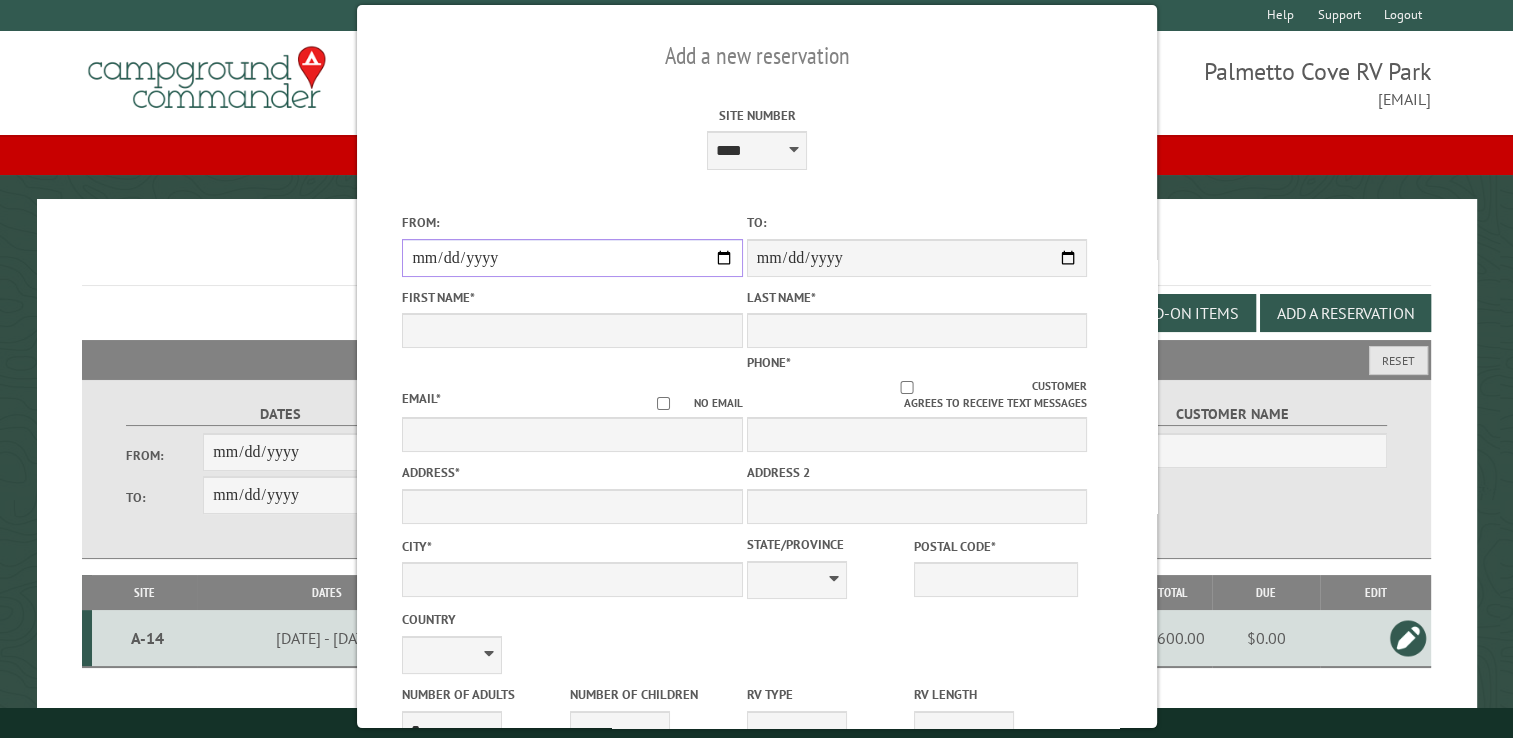 click on "From:" at bounding box center (572, 258) 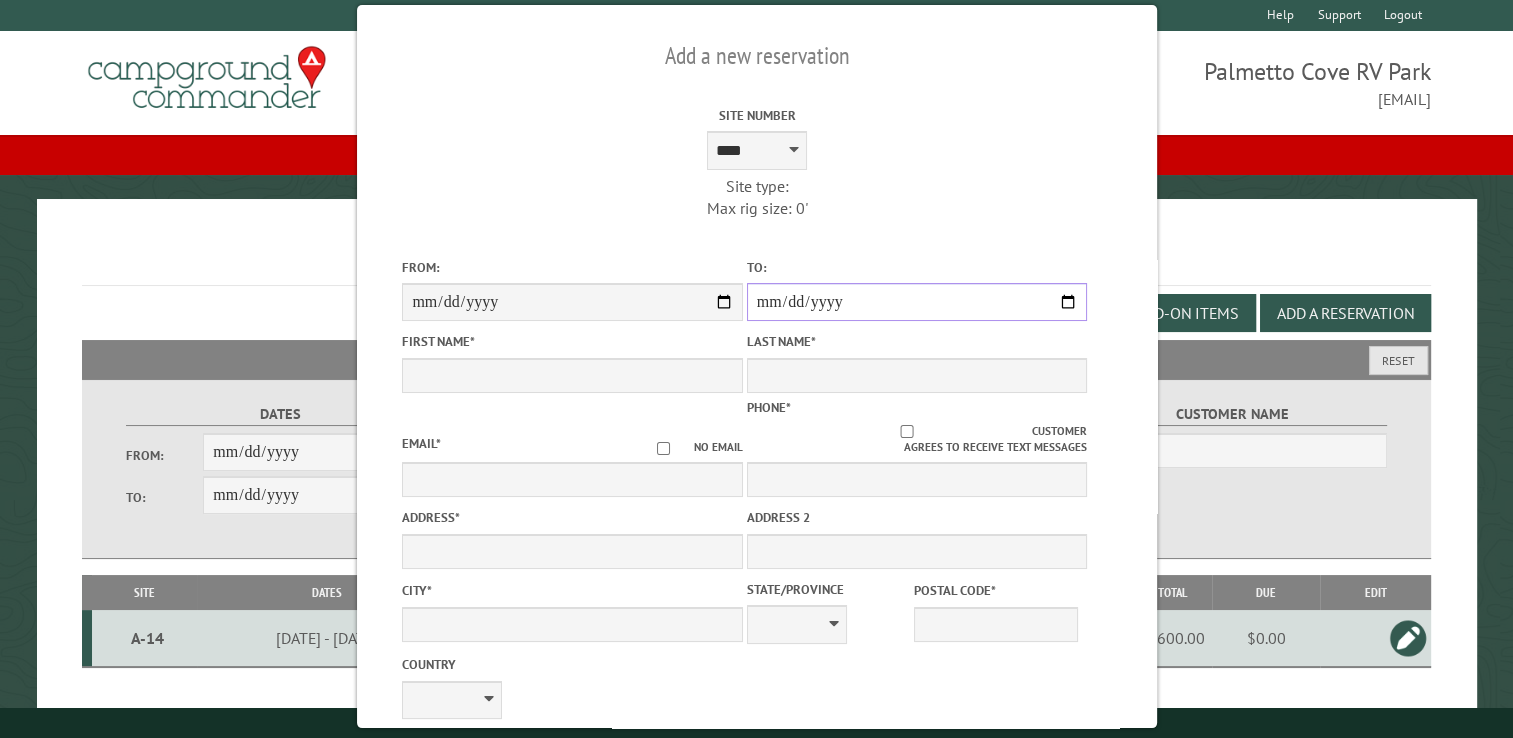click on "**********" at bounding box center (916, 302) 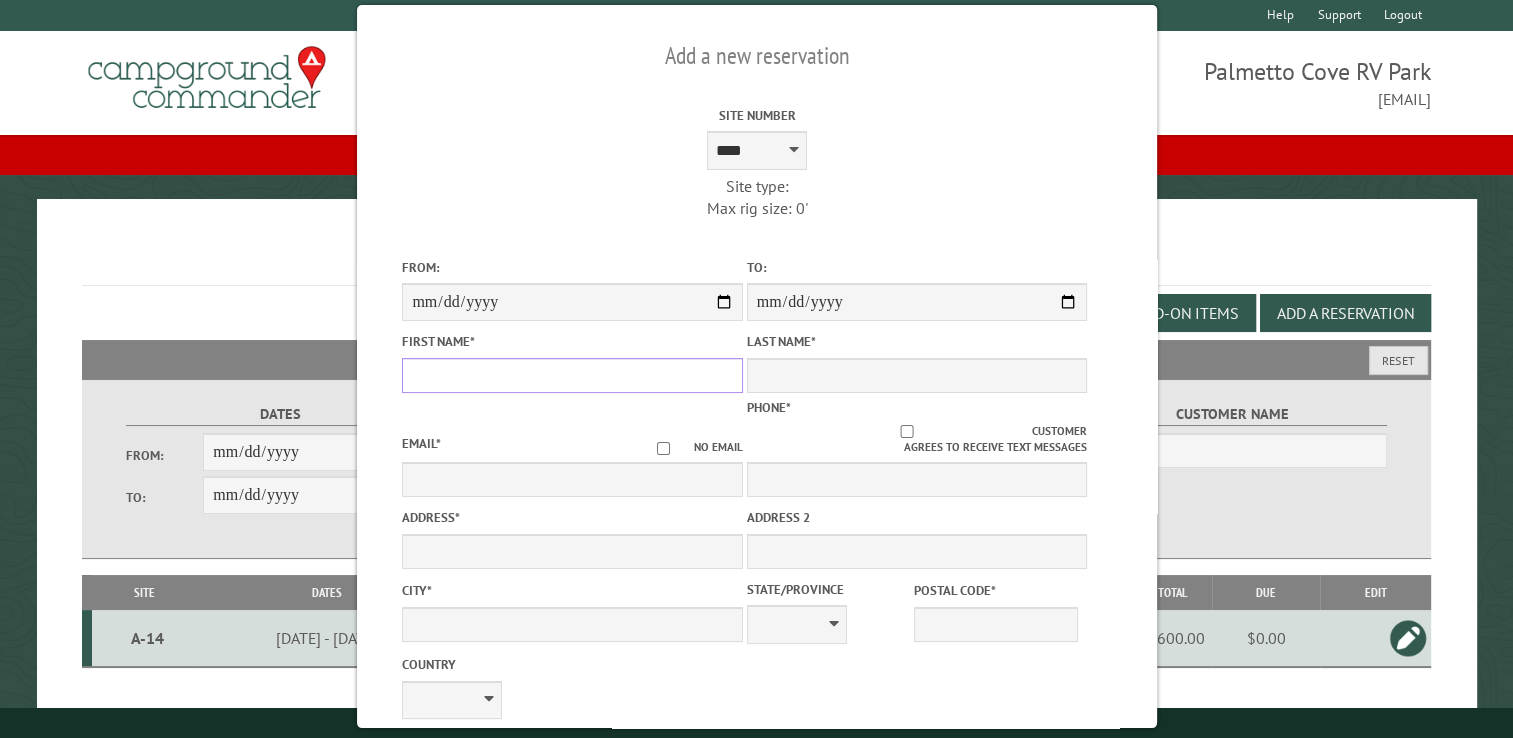 click on "First Name *" at bounding box center [572, 375] 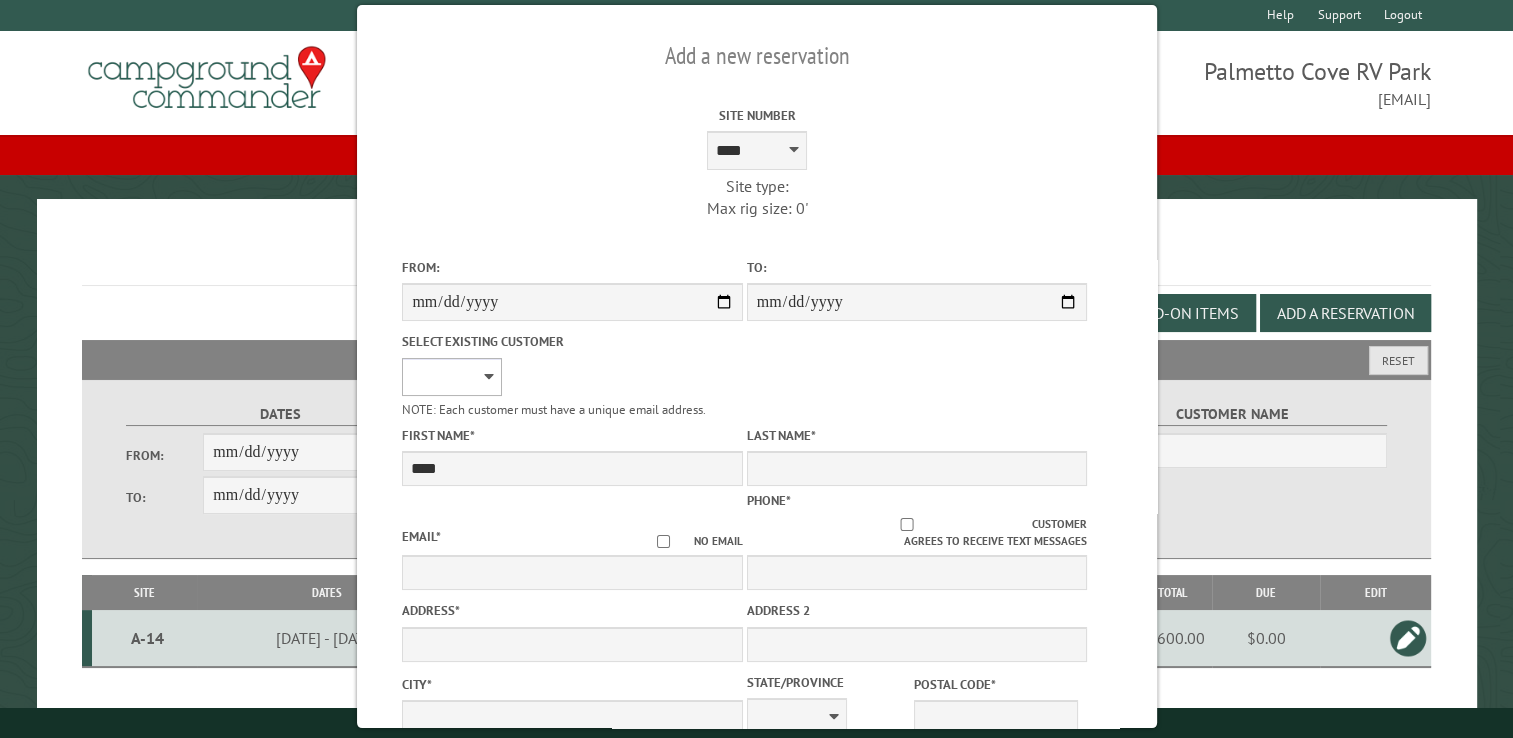 click on "**********" at bounding box center [452, 377] 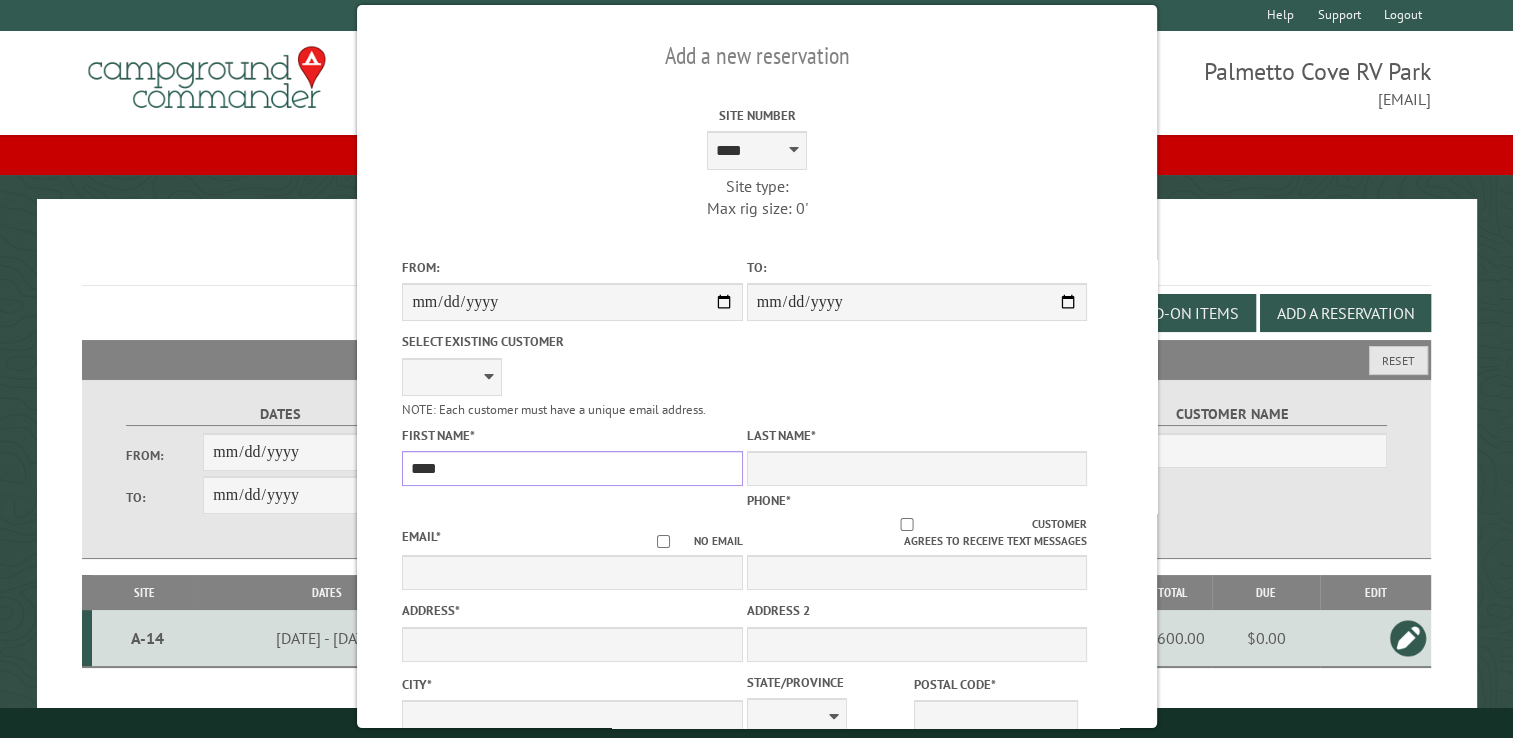 click on "****" at bounding box center [572, 468] 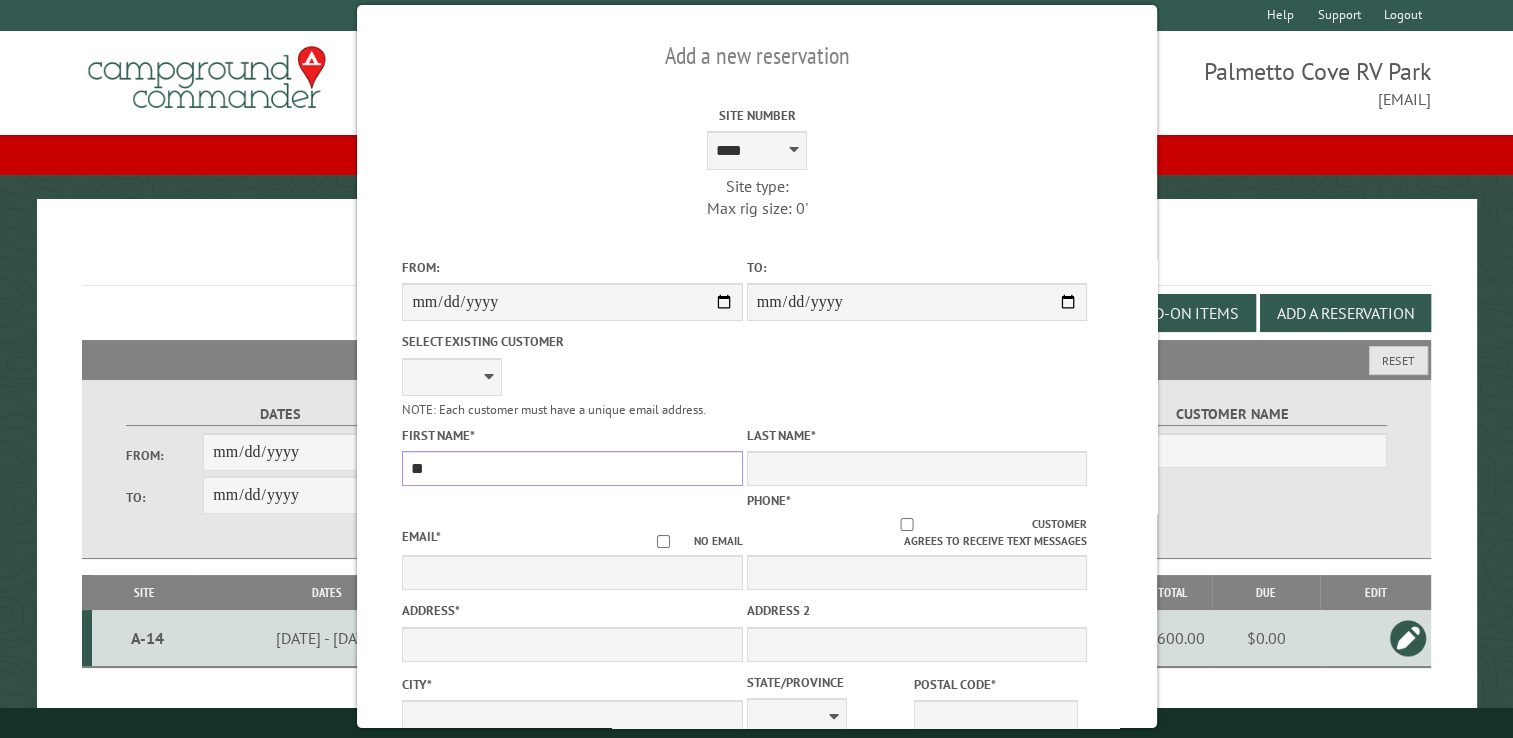type on "*" 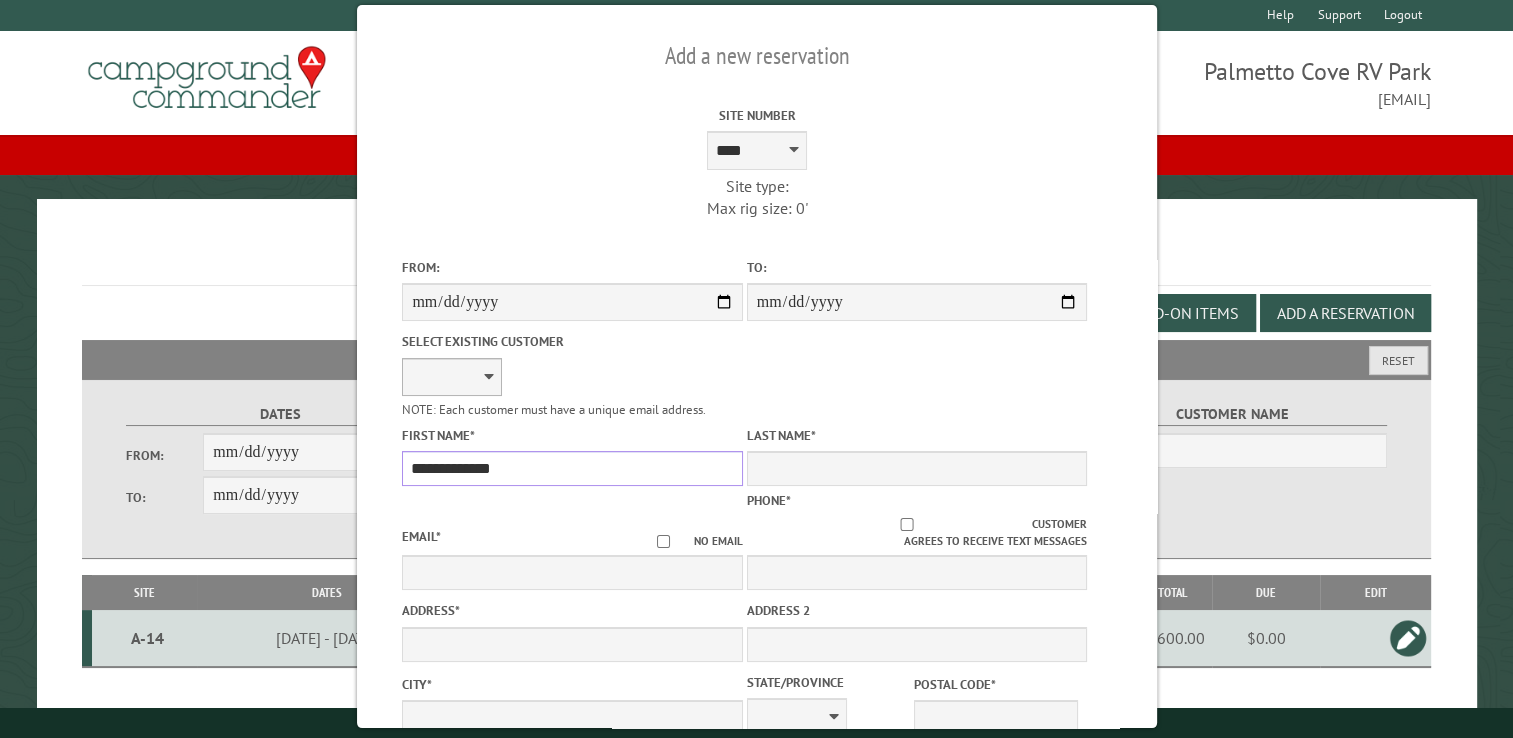 type on "**********" 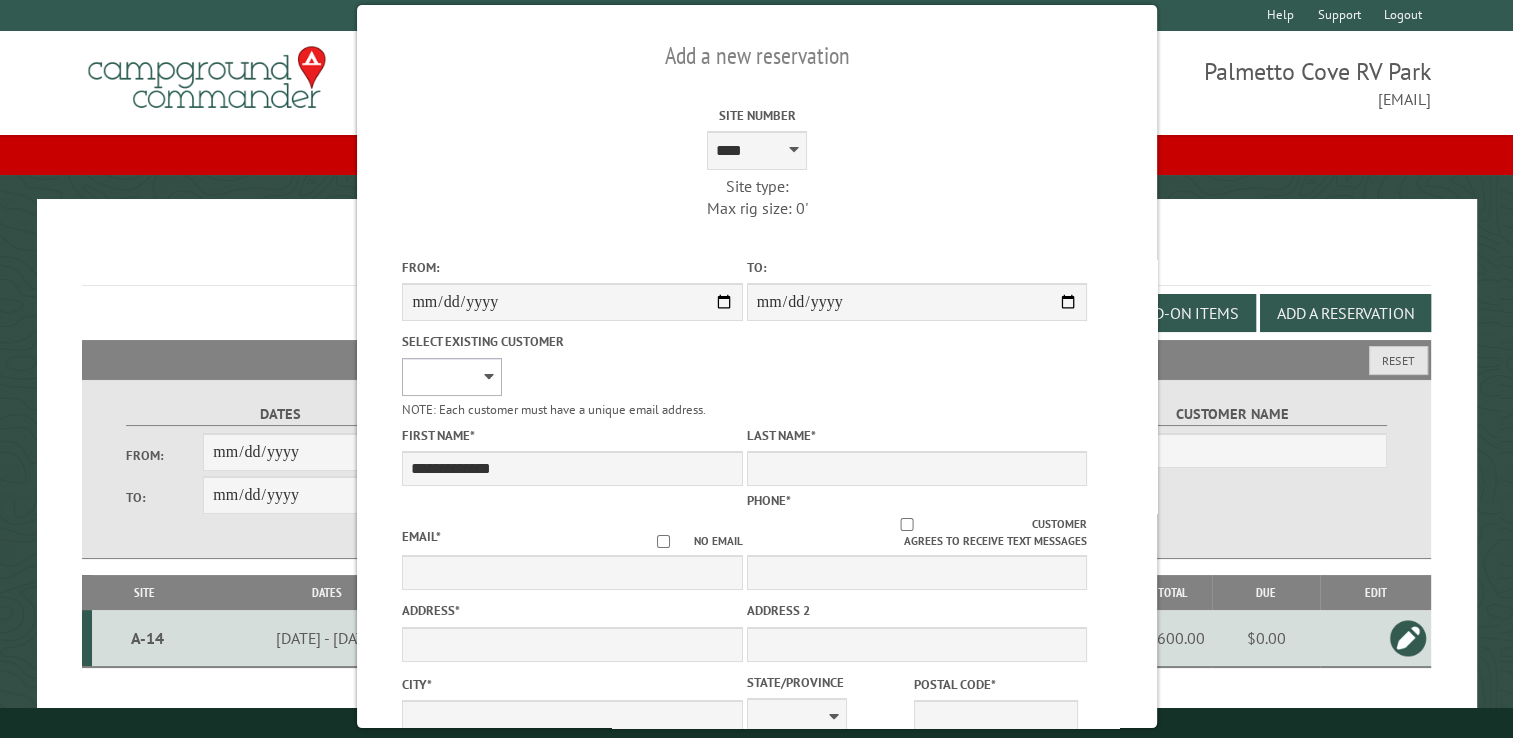 click on "**********" at bounding box center (452, 377) 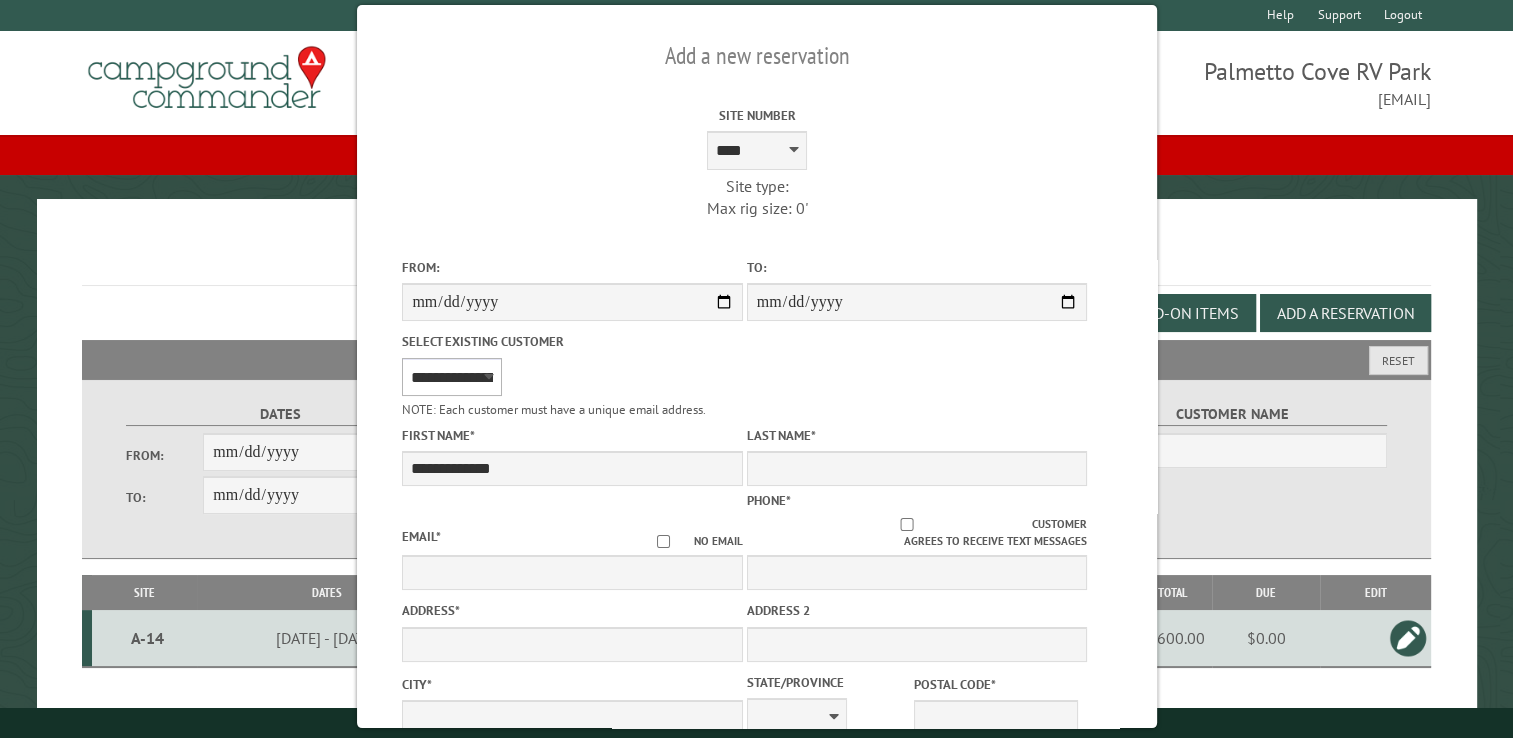 click on "**********" at bounding box center (452, 377) 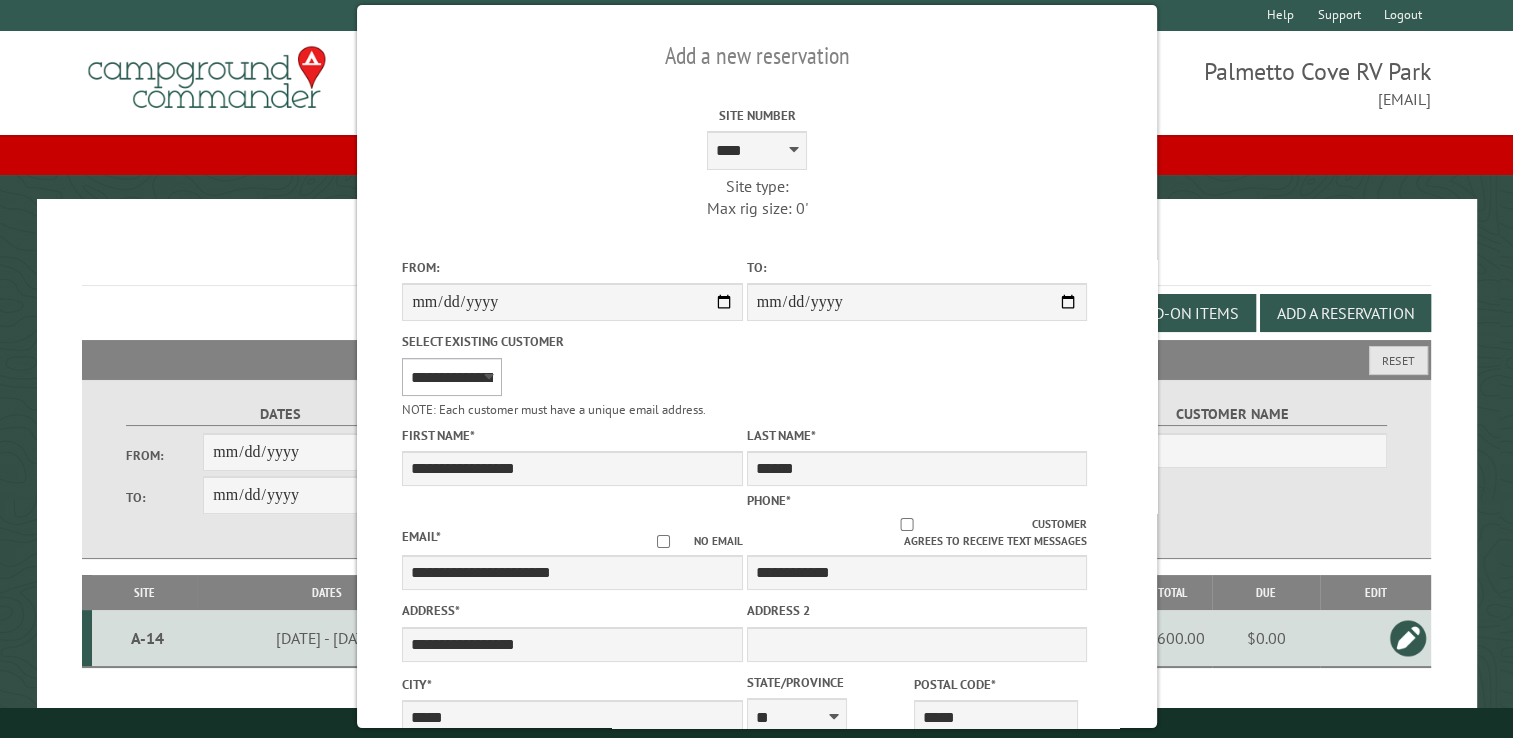 select on "**" 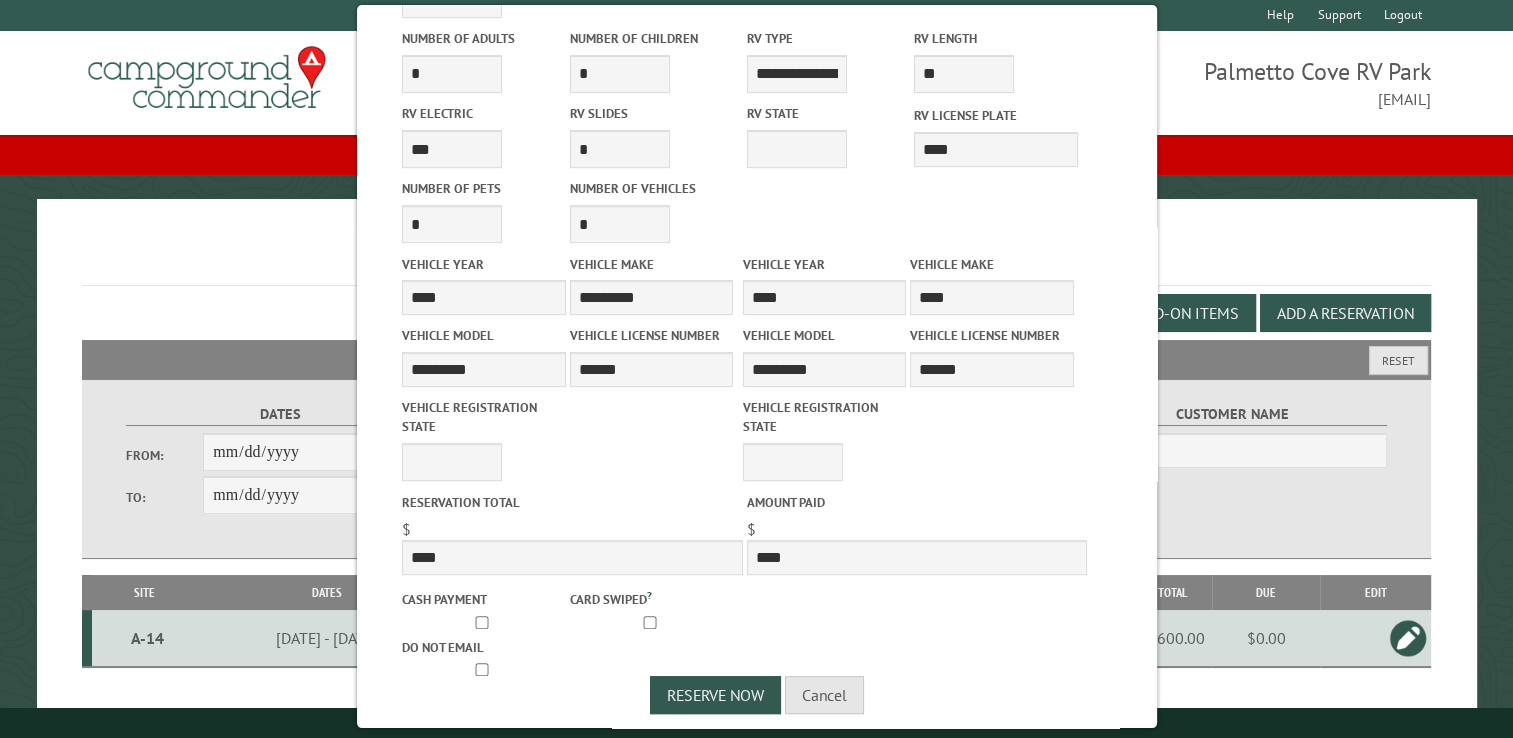 scroll, scrollTop: 811, scrollLeft: 0, axis: vertical 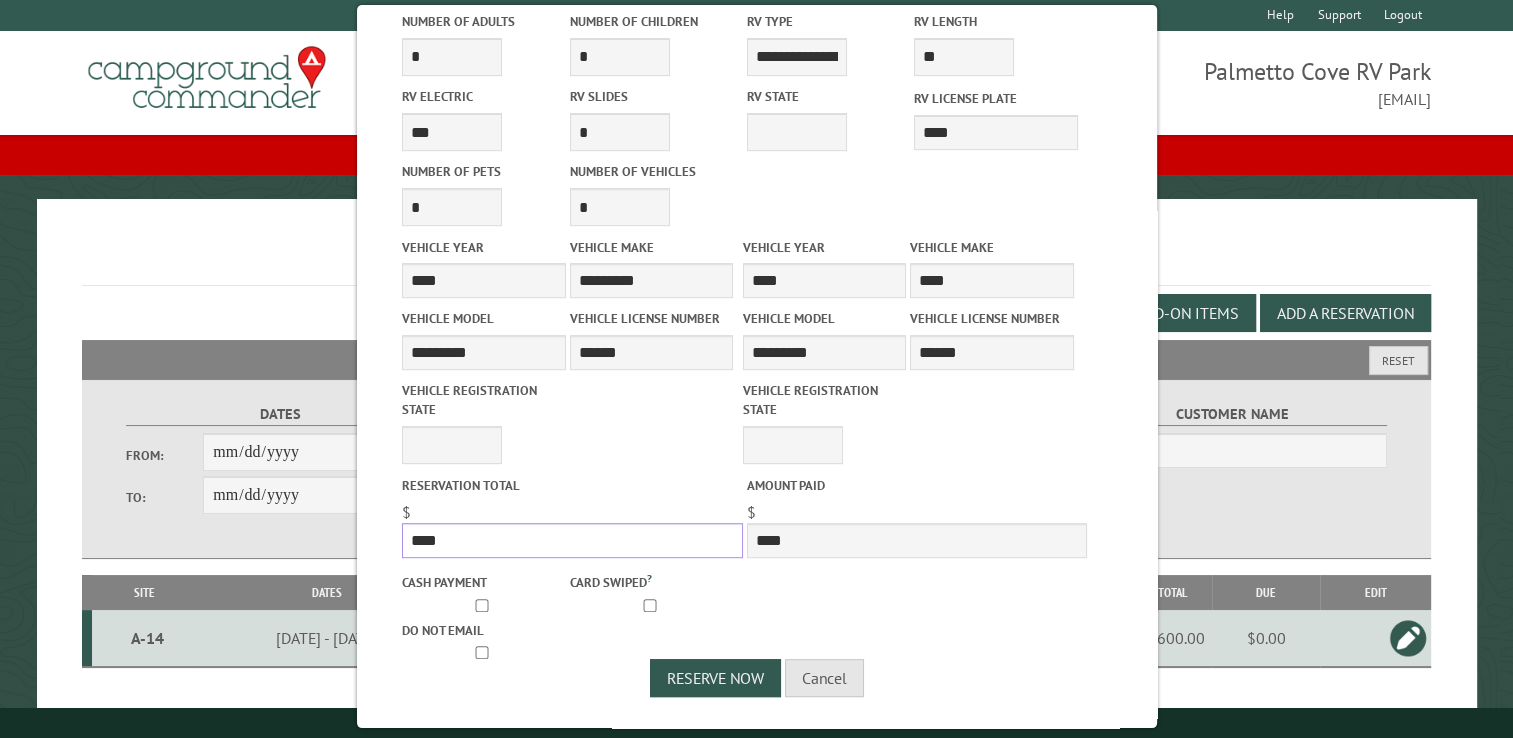 click on "****" at bounding box center (572, 540) 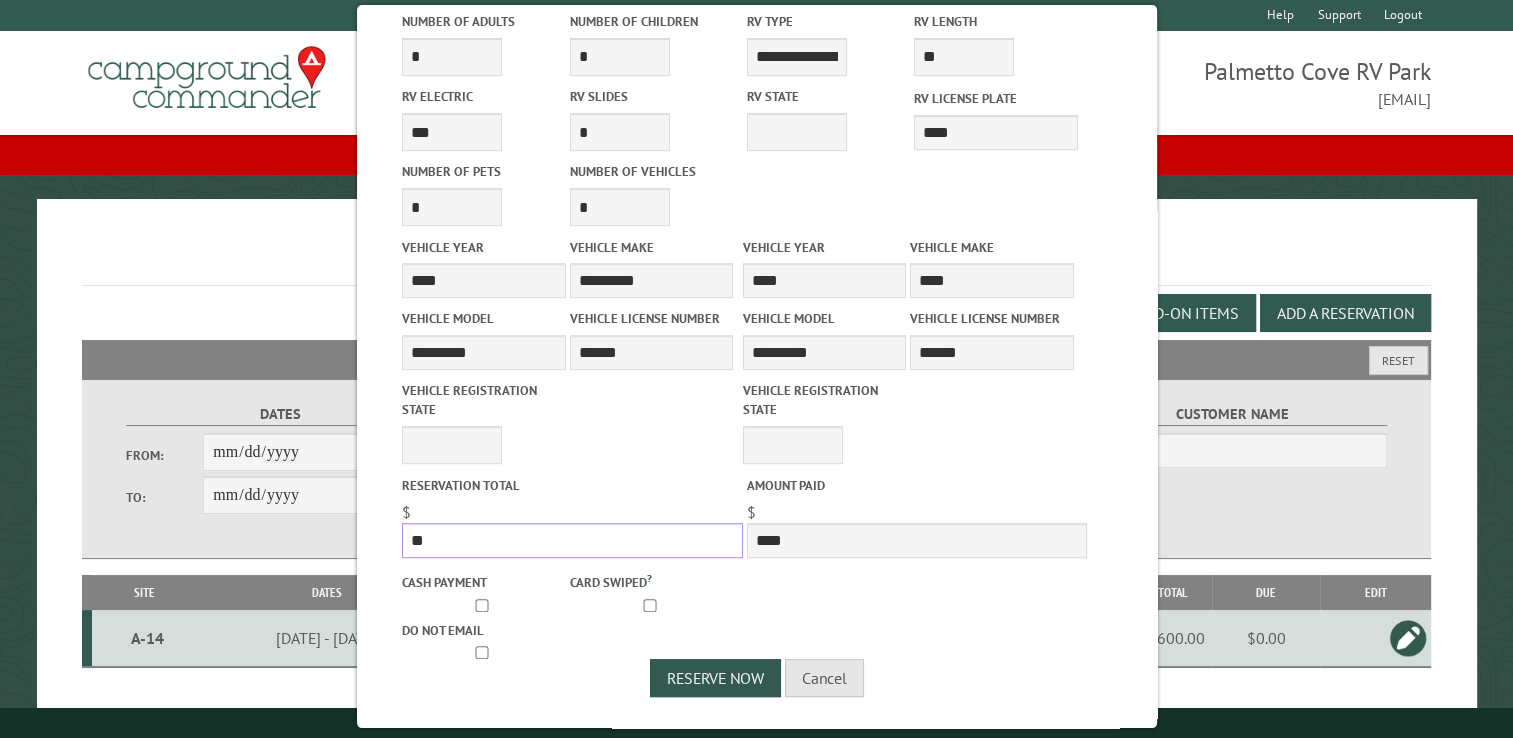 type on "*" 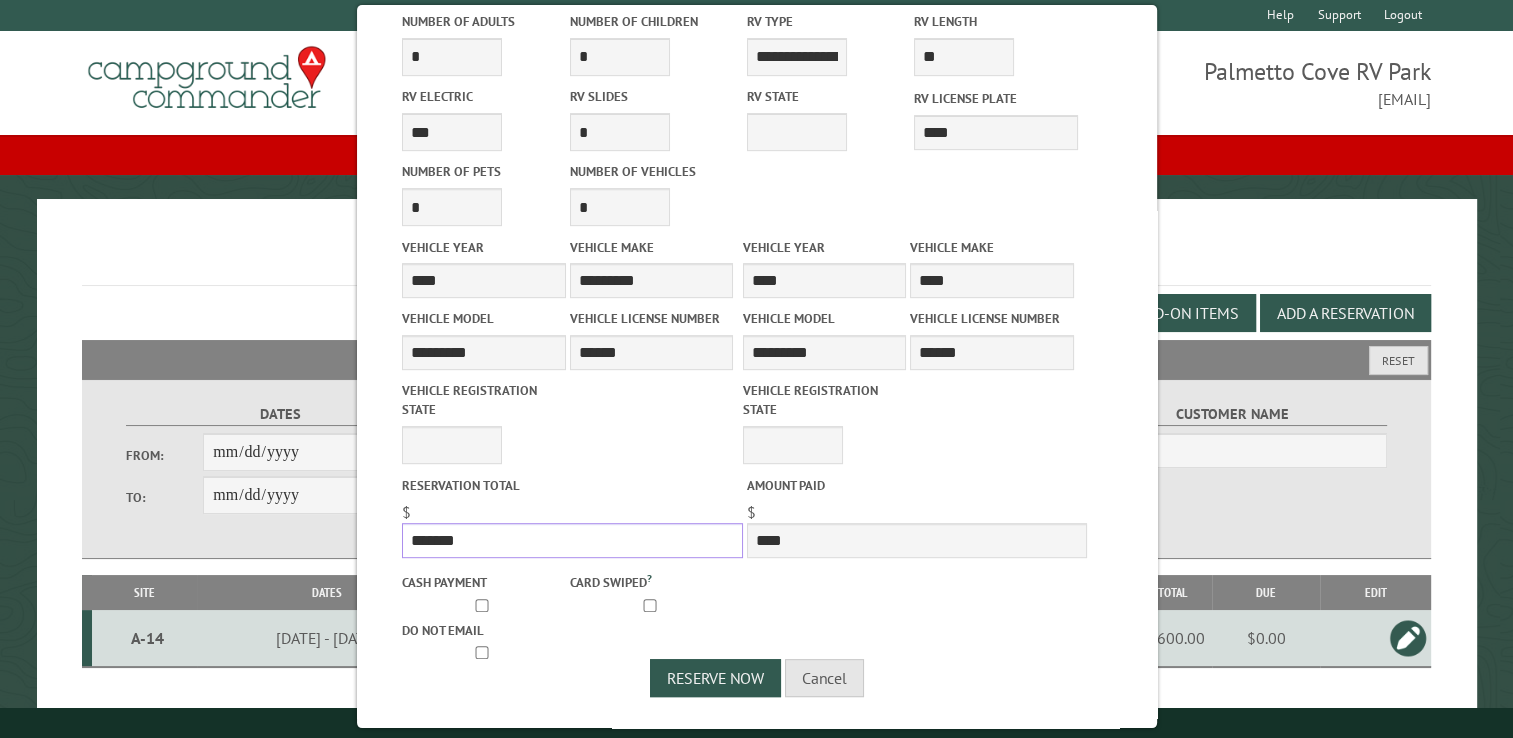 type on "*******" 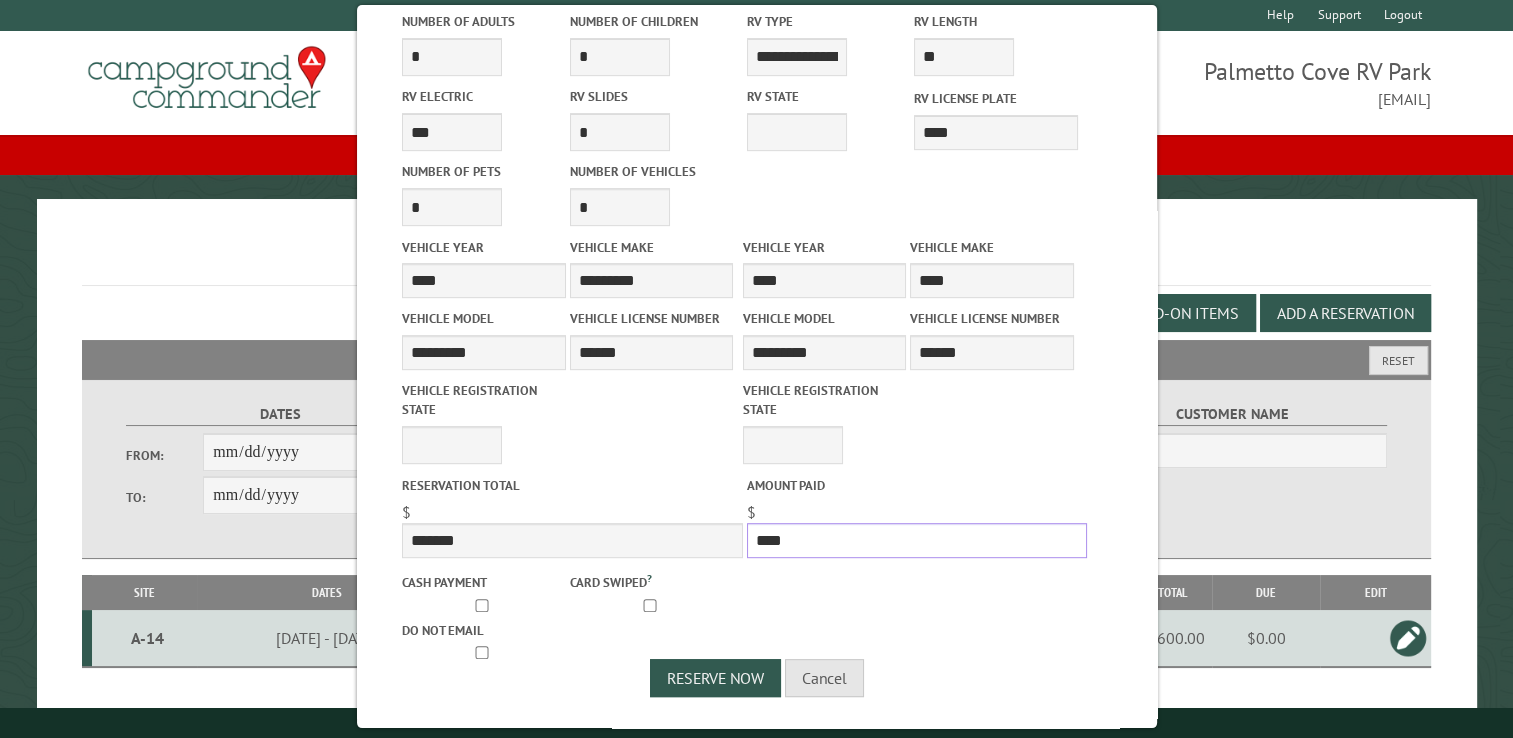 drag, startPoint x: 814, startPoint y: 537, endPoint x: 671, endPoint y: 549, distance: 143.50261 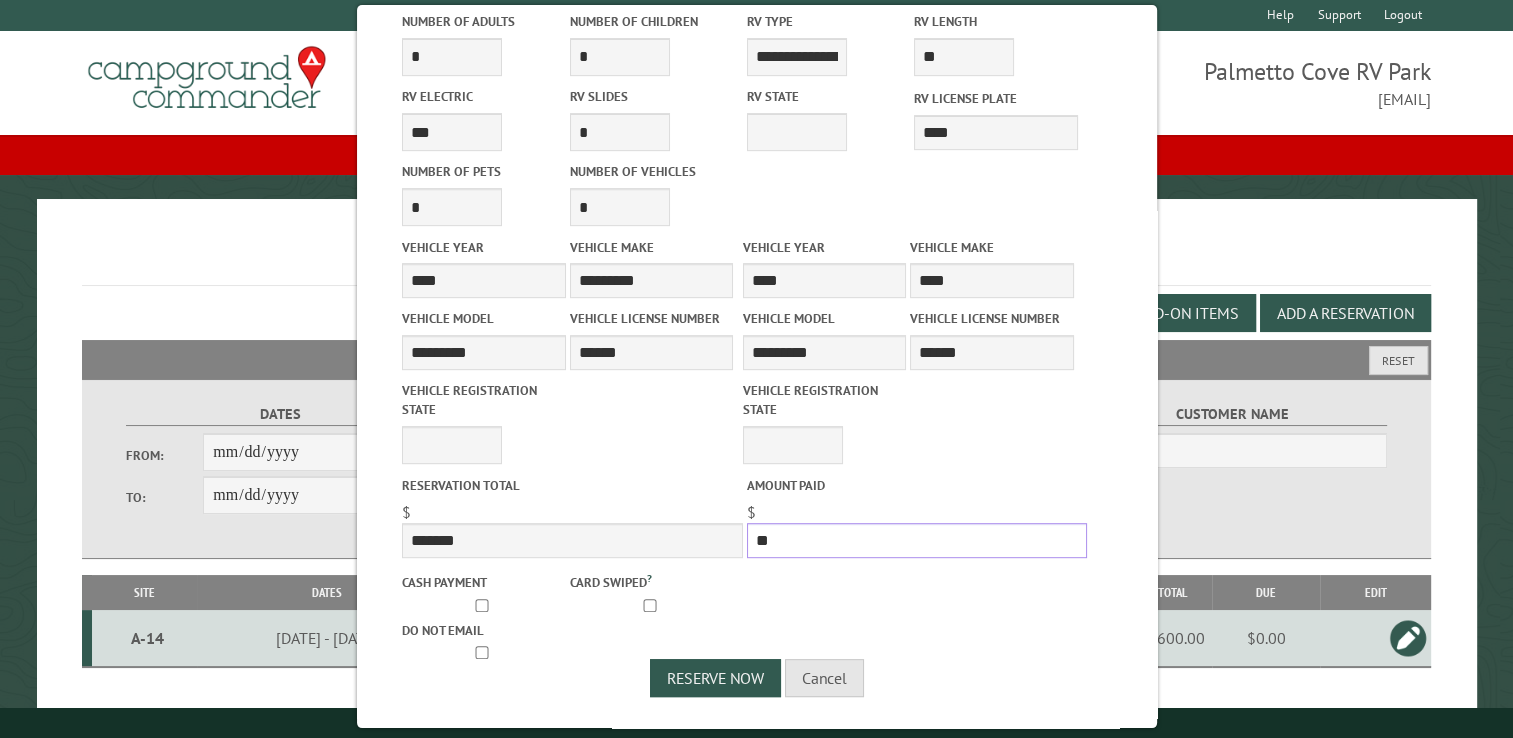 type on "*" 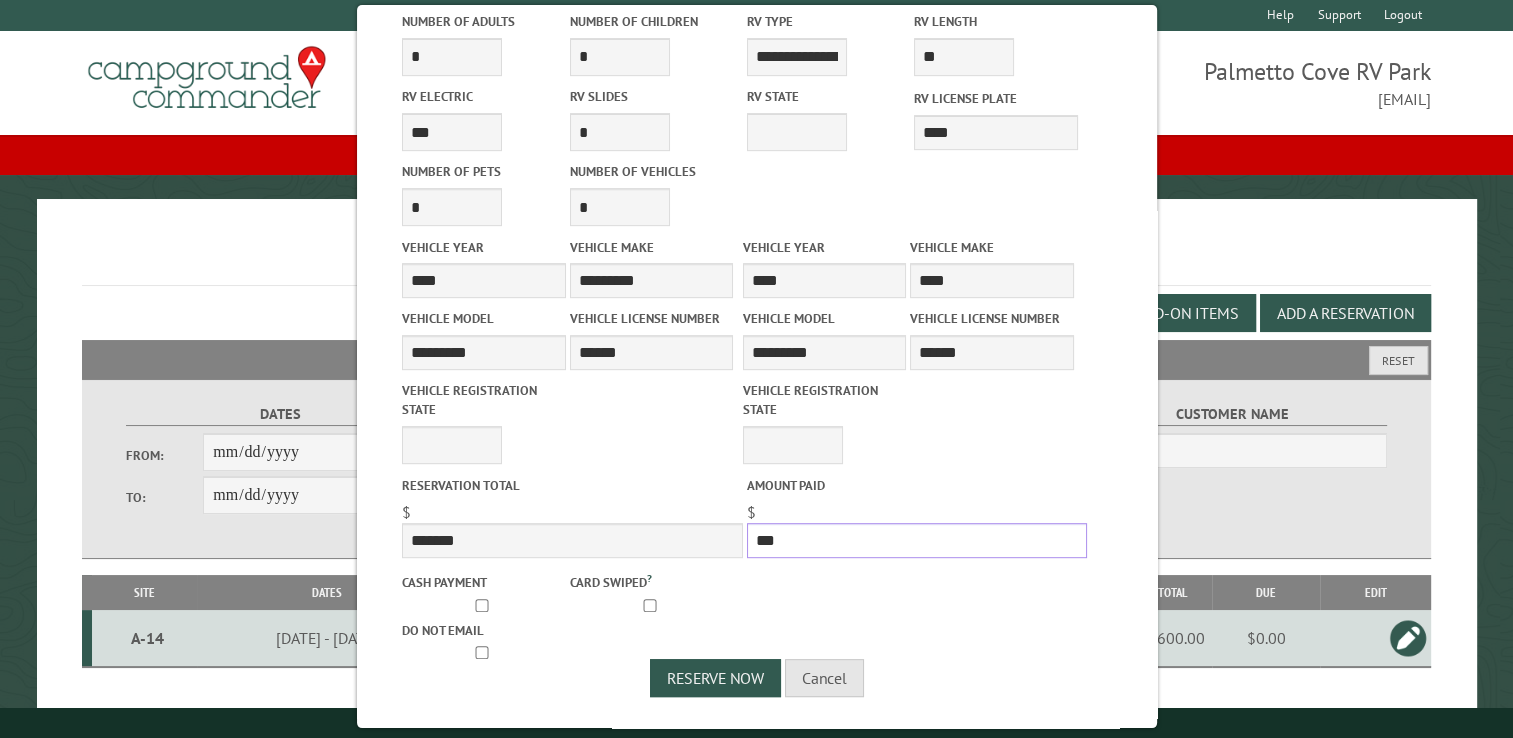 type on "****" 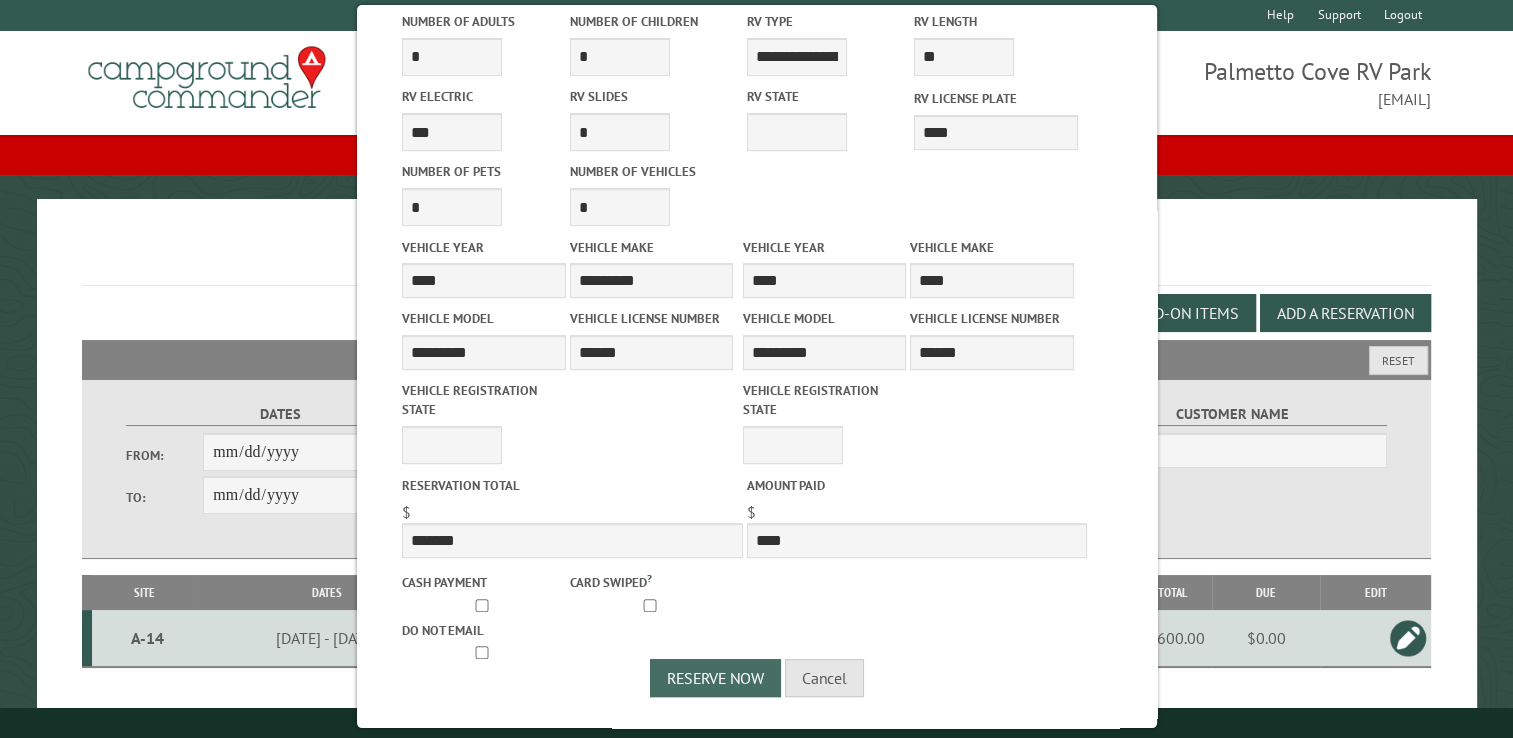 click on "Reserve Now" at bounding box center [715, 678] 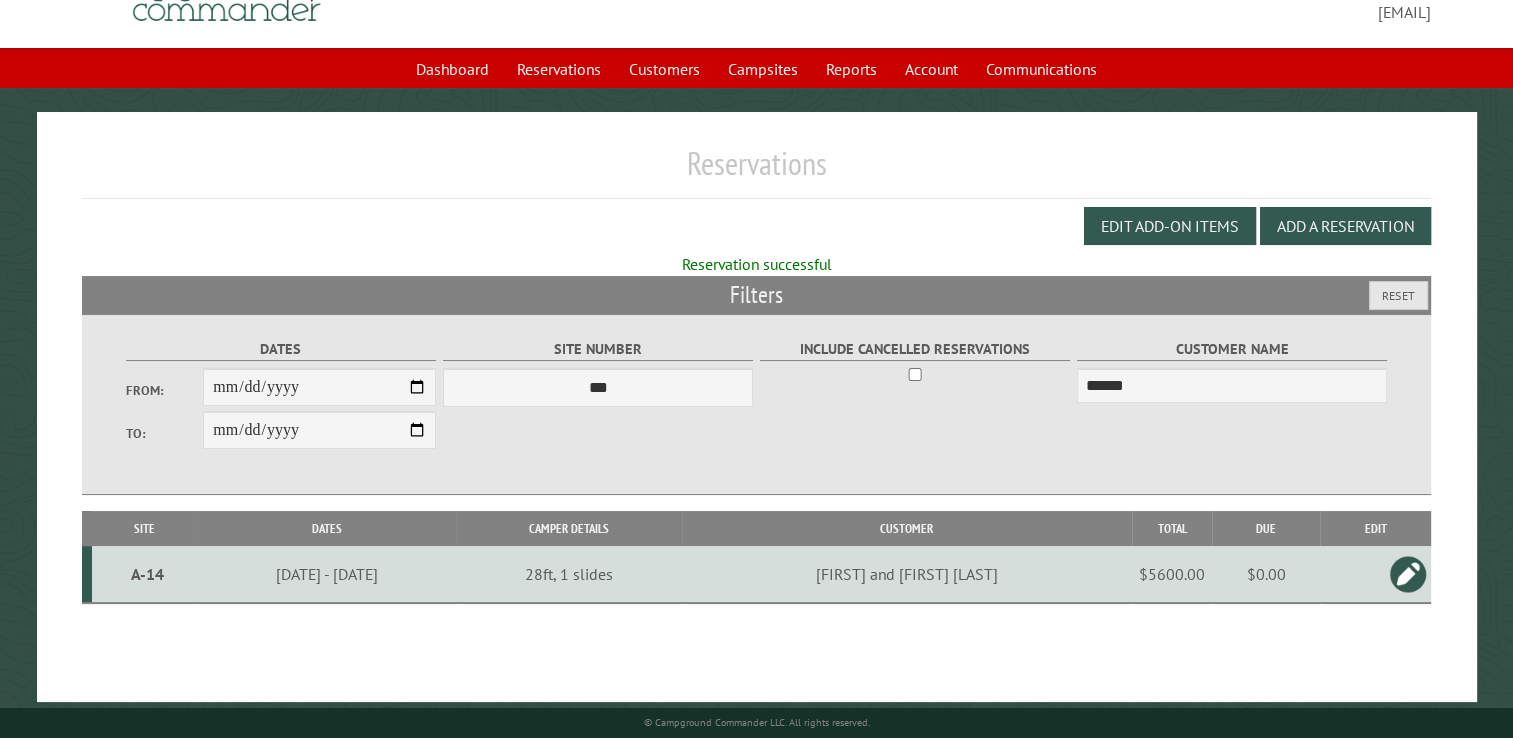scroll, scrollTop: 99, scrollLeft: 0, axis: vertical 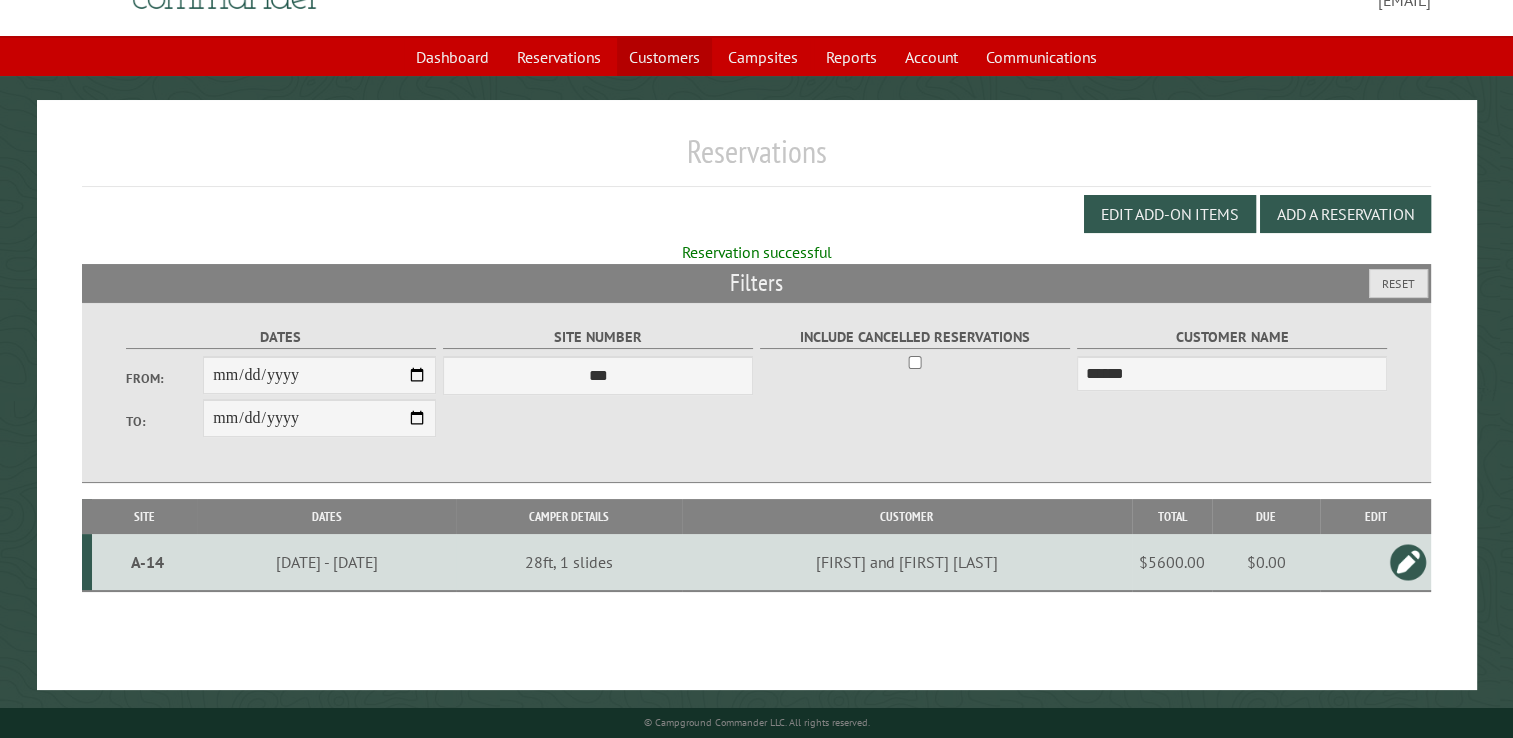 click on "Customers" at bounding box center [664, 57] 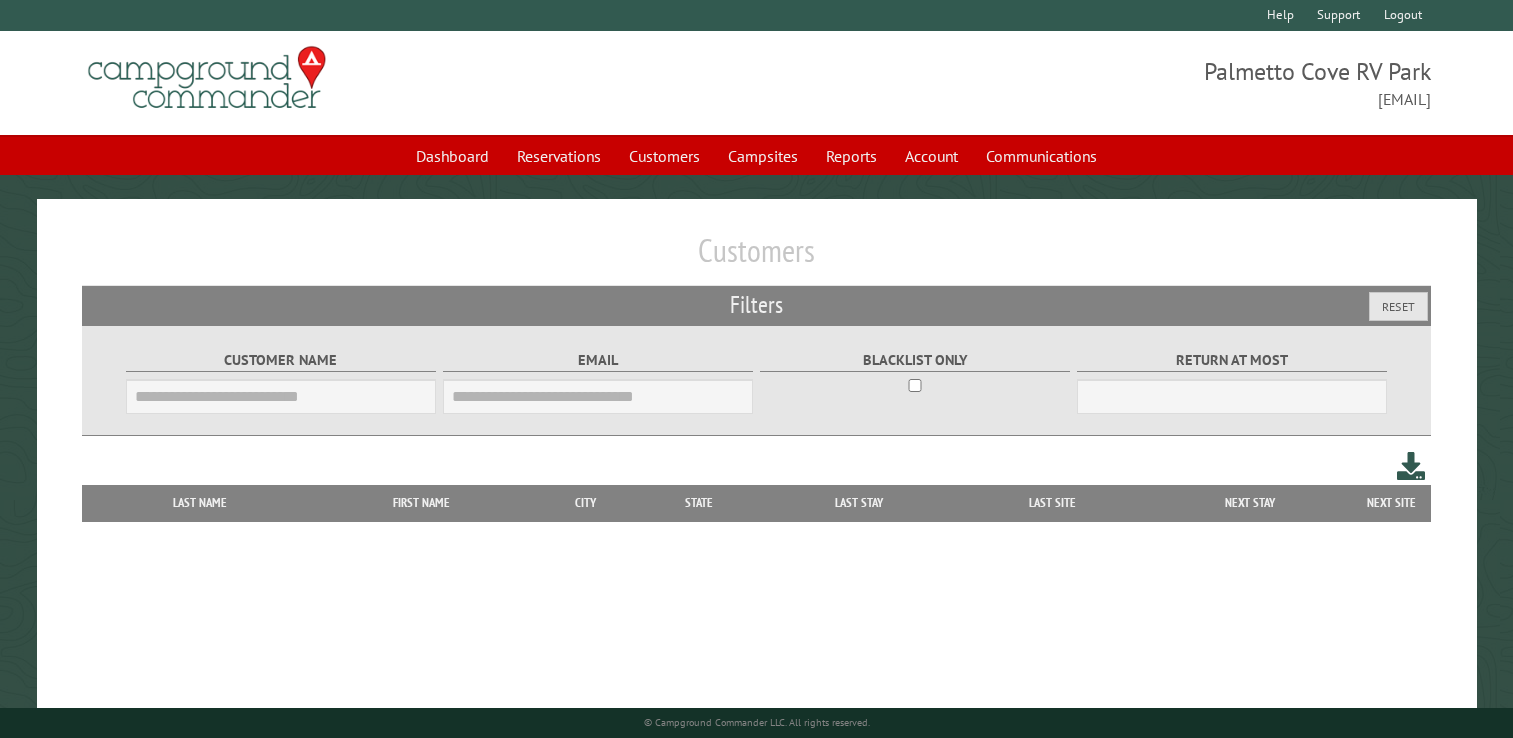 scroll, scrollTop: 0, scrollLeft: 0, axis: both 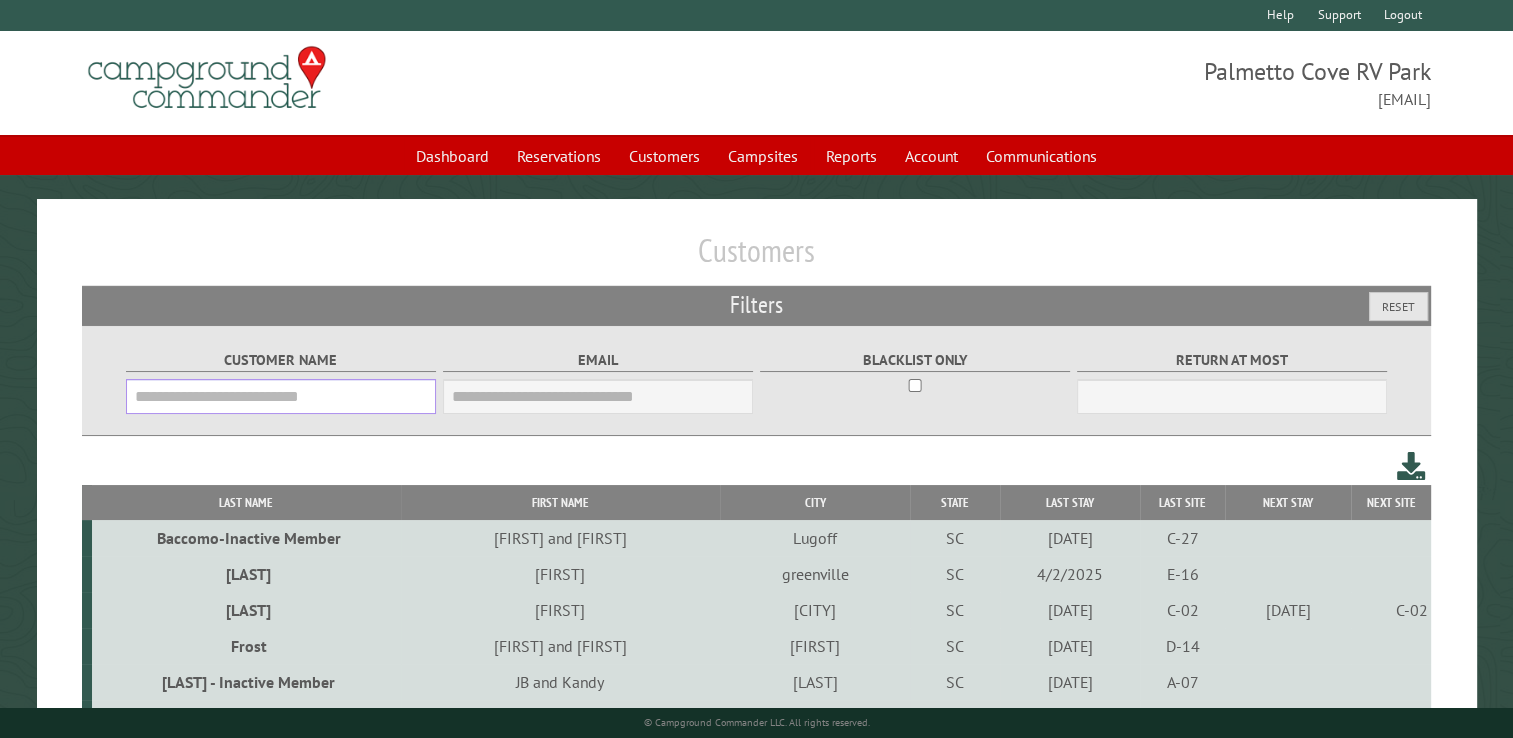click on "Customer Name" at bounding box center (281, 396) 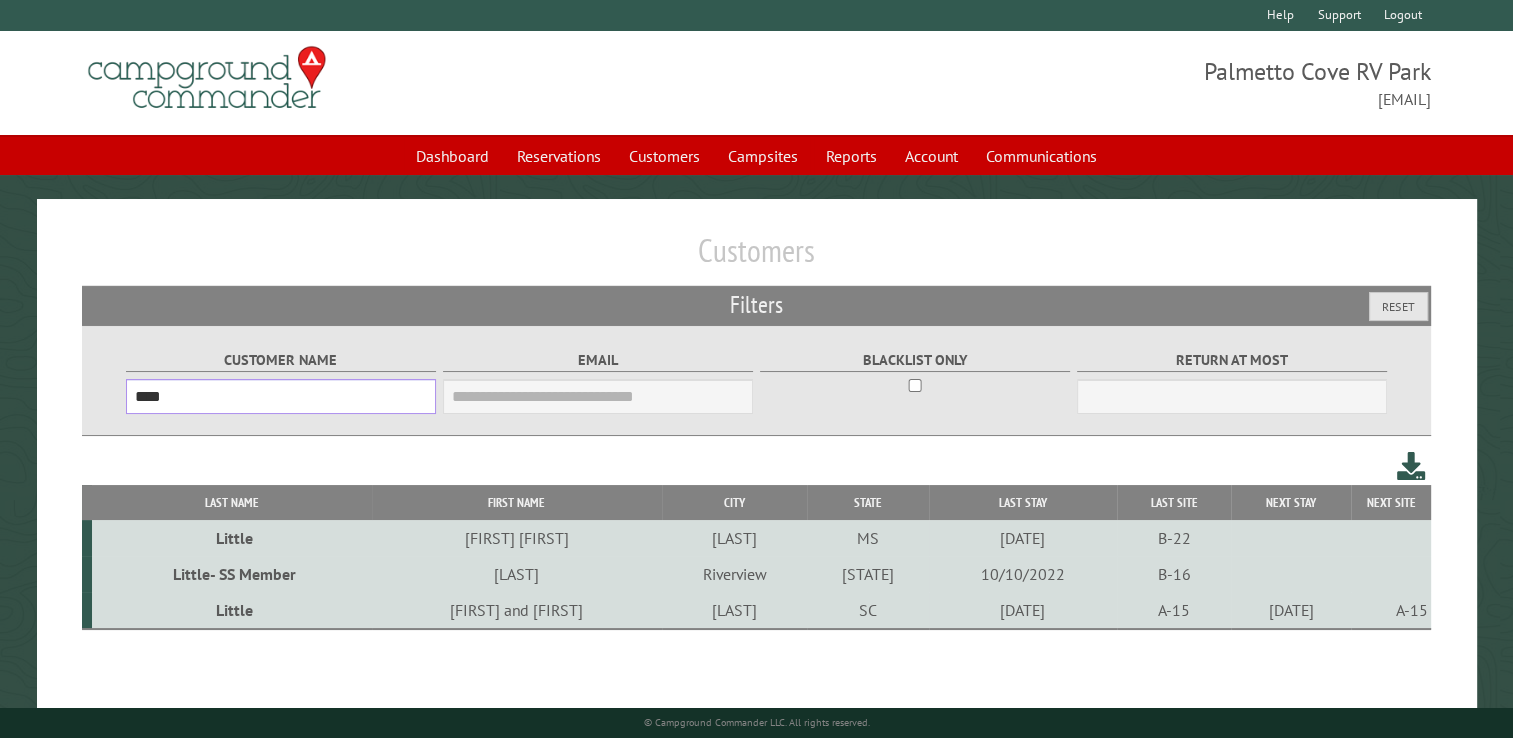 type on "****" 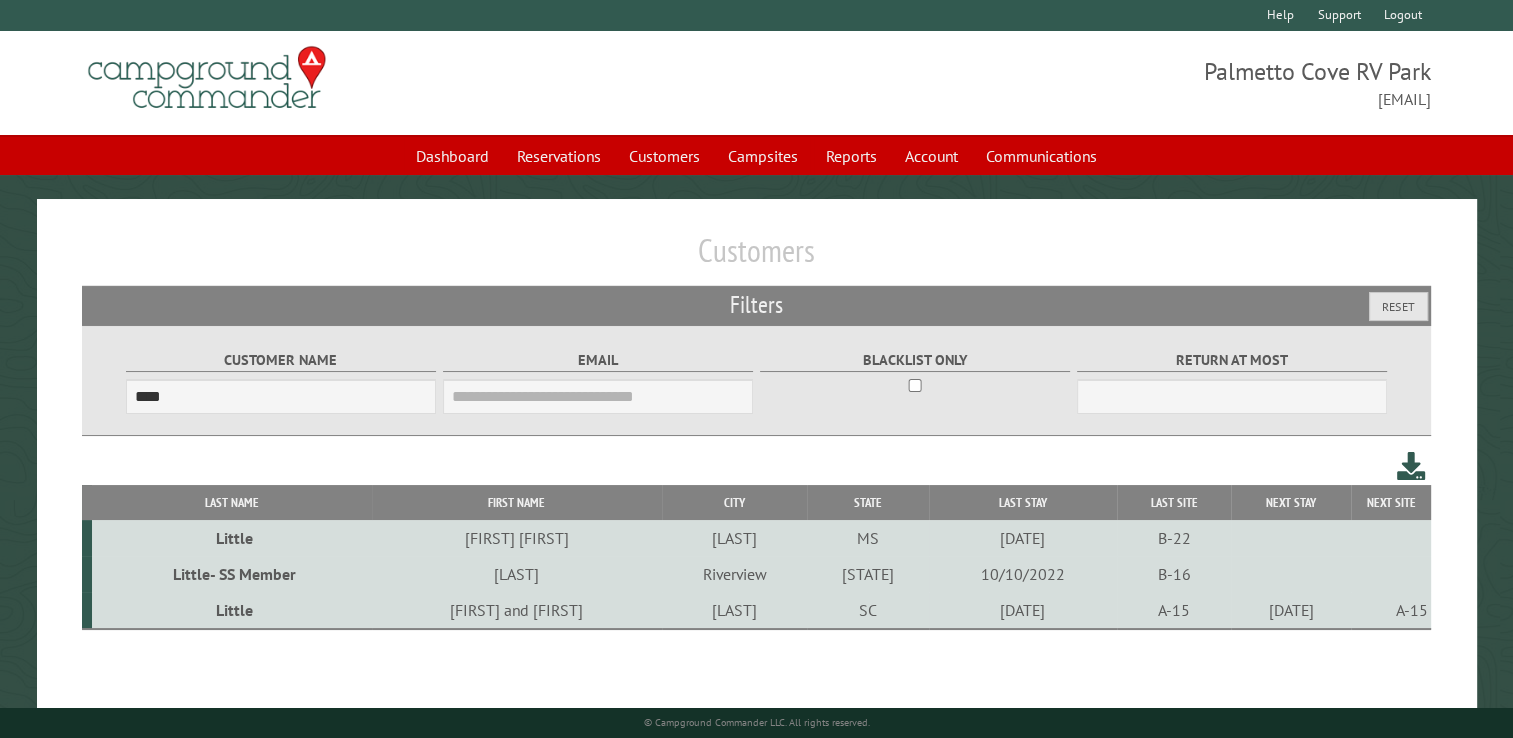click on "[FIRST] and [FIRST]" at bounding box center (517, 610) 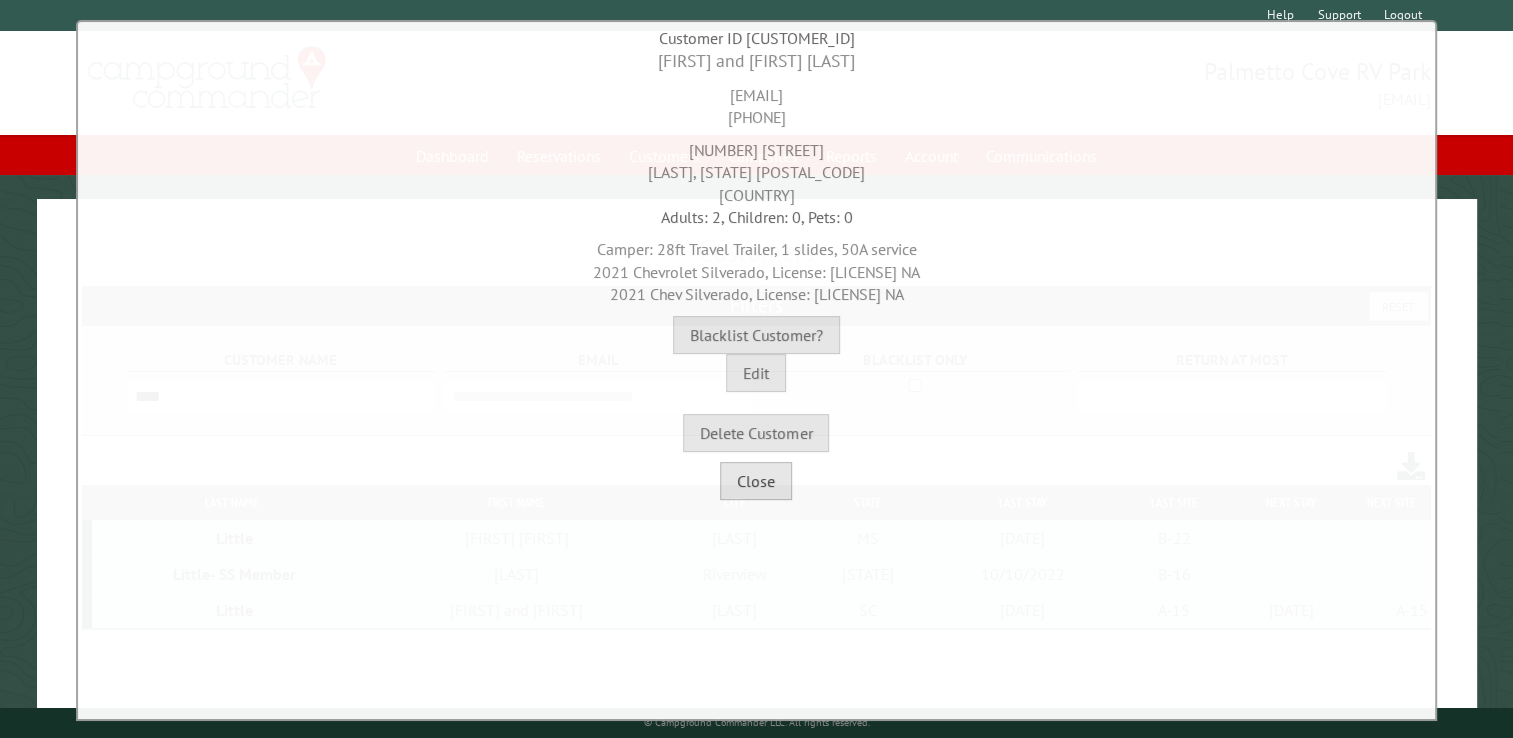 click on "Close" at bounding box center (756, 481) 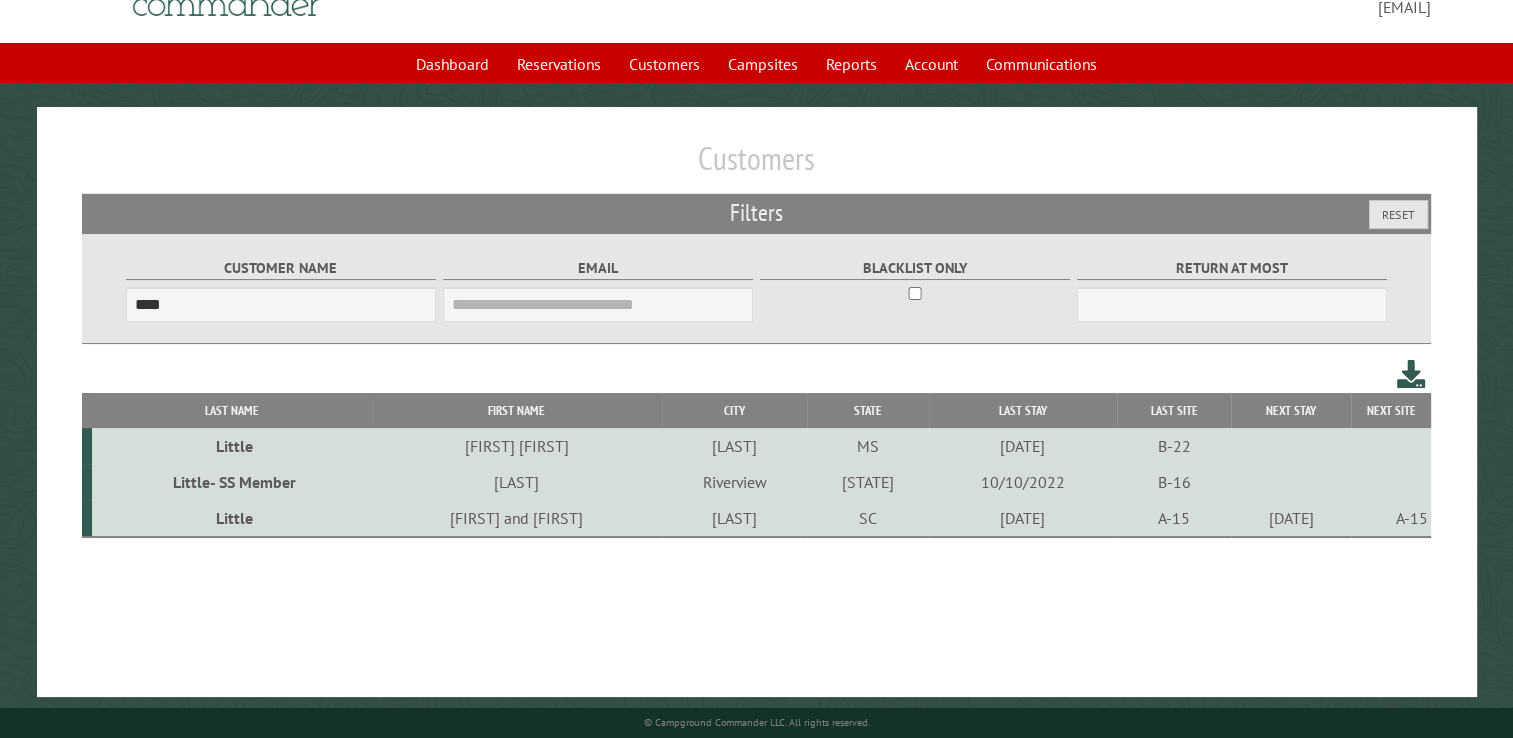 scroll, scrollTop: 99, scrollLeft: 0, axis: vertical 